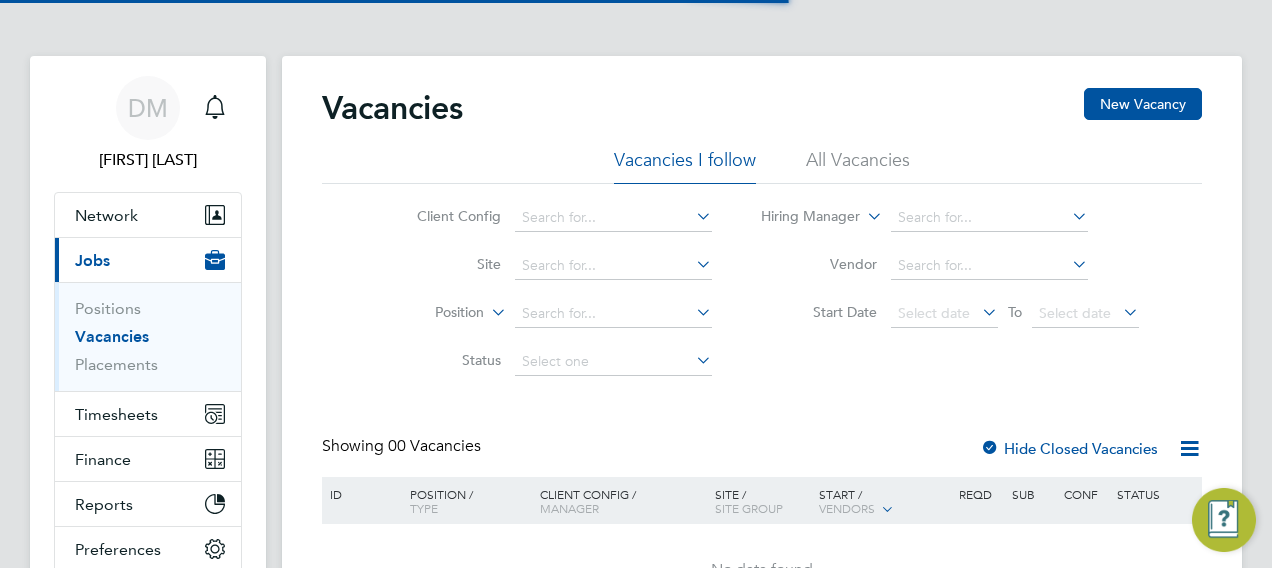 scroll, scrollTop: 0, scrollLeft: 0, axis: both 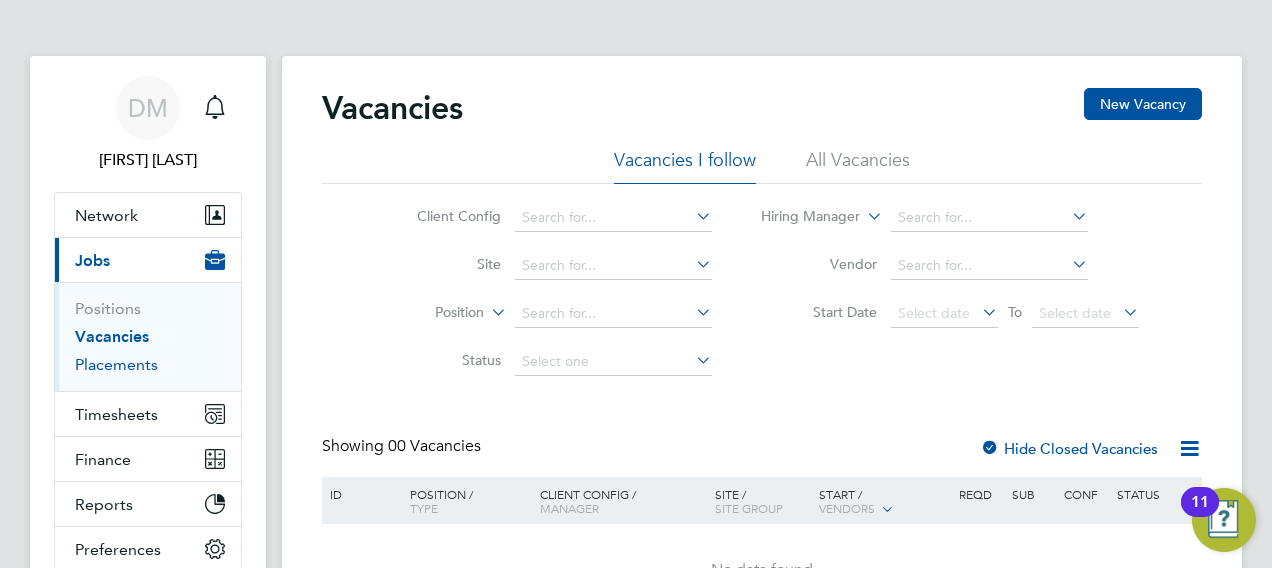 click on "Placements" at bounding box center [116, 364] 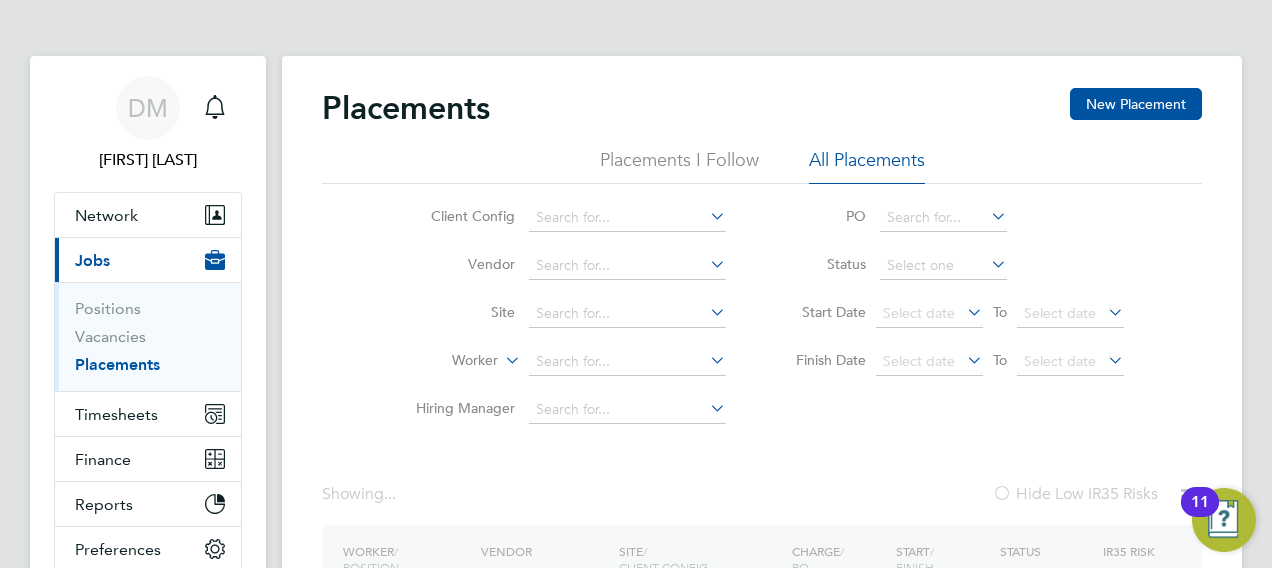 click on "Site" 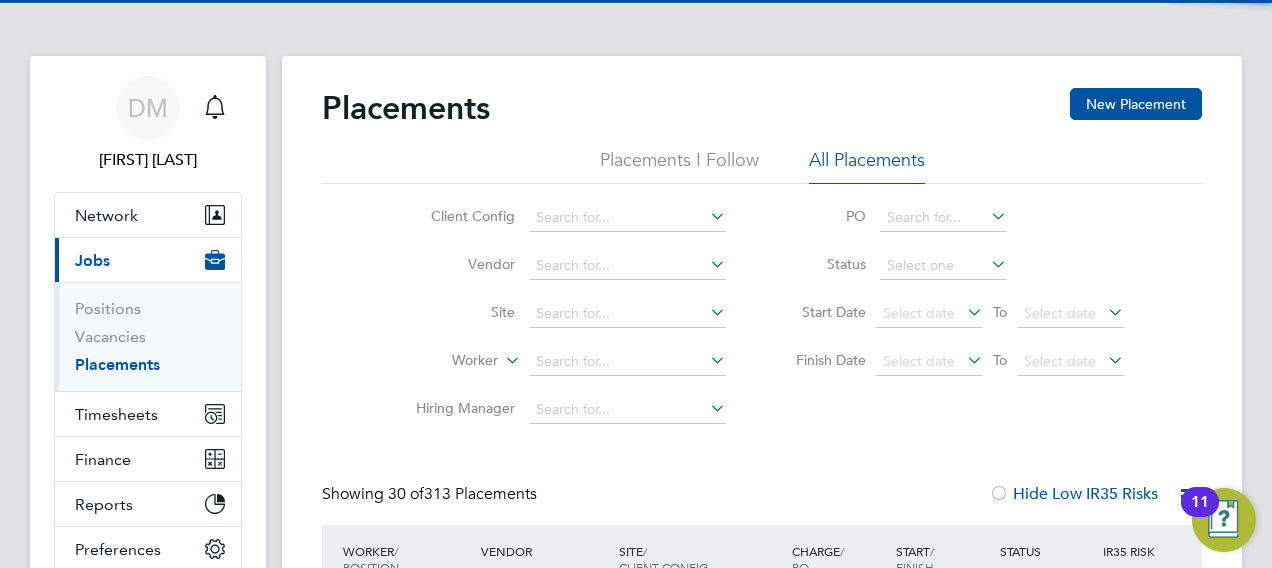 scroll, scrollTop: 920, scrollLeft: 0, axis: vertical 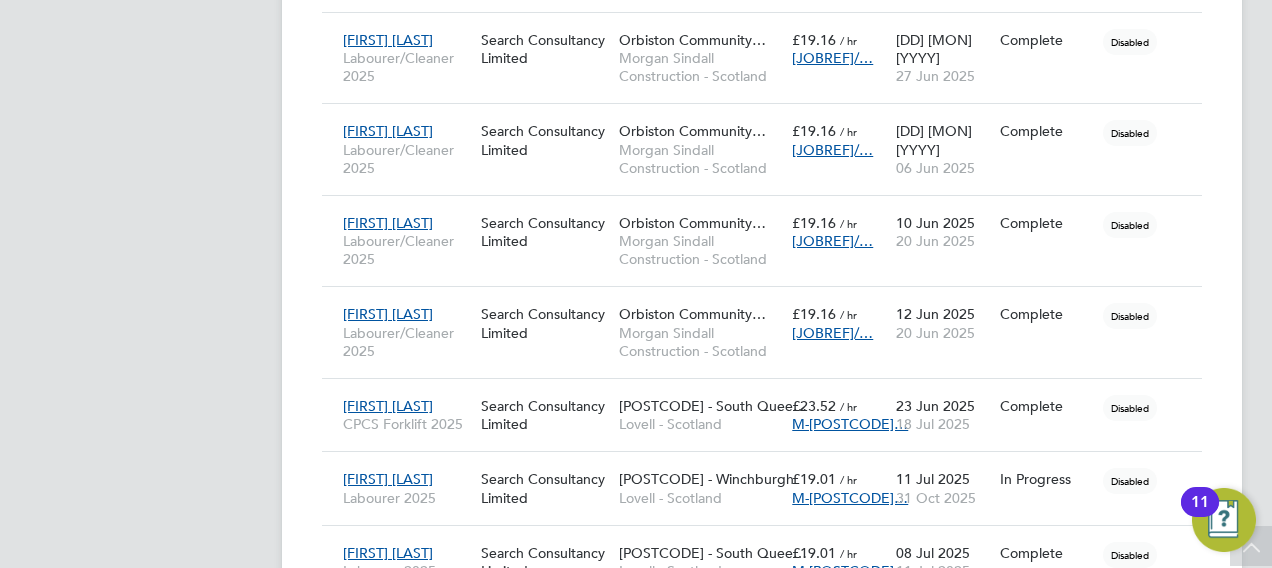 click on "[FIRST] [LAST]" 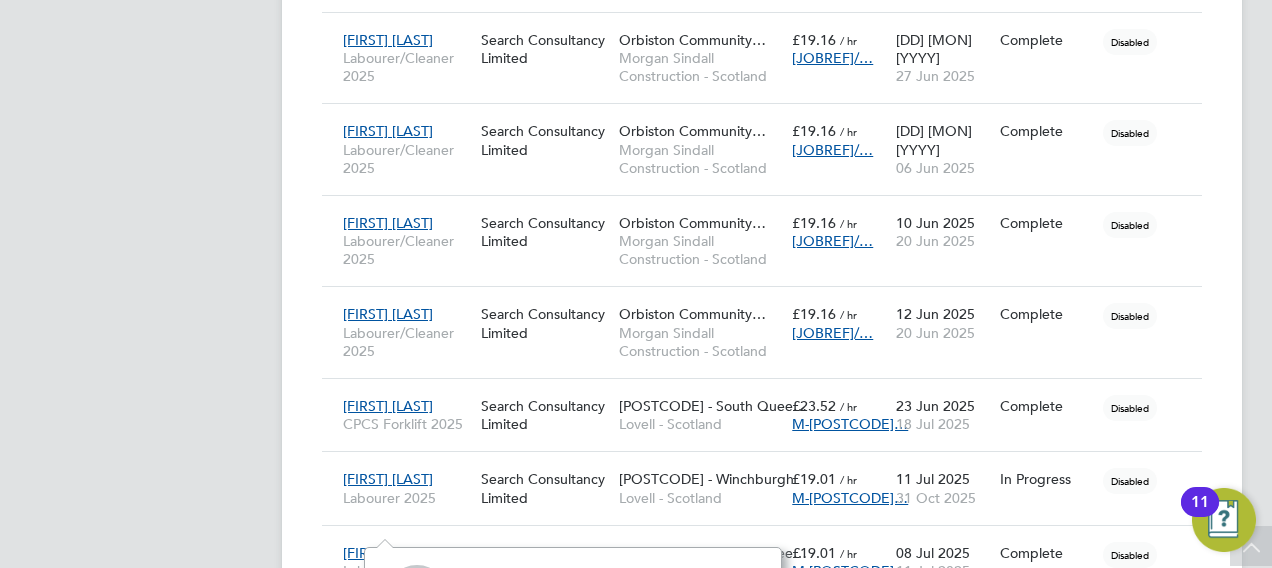 click on "[FIRST] [LAST]" 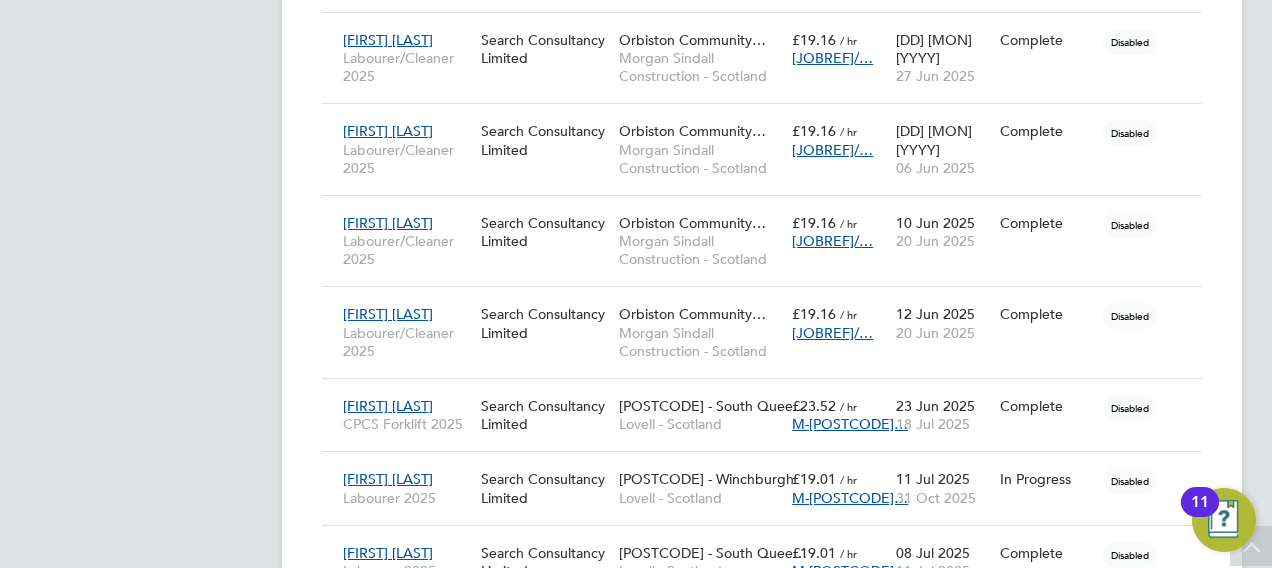 click on "Stuart Snaddon Assistant Site Manager 2025" 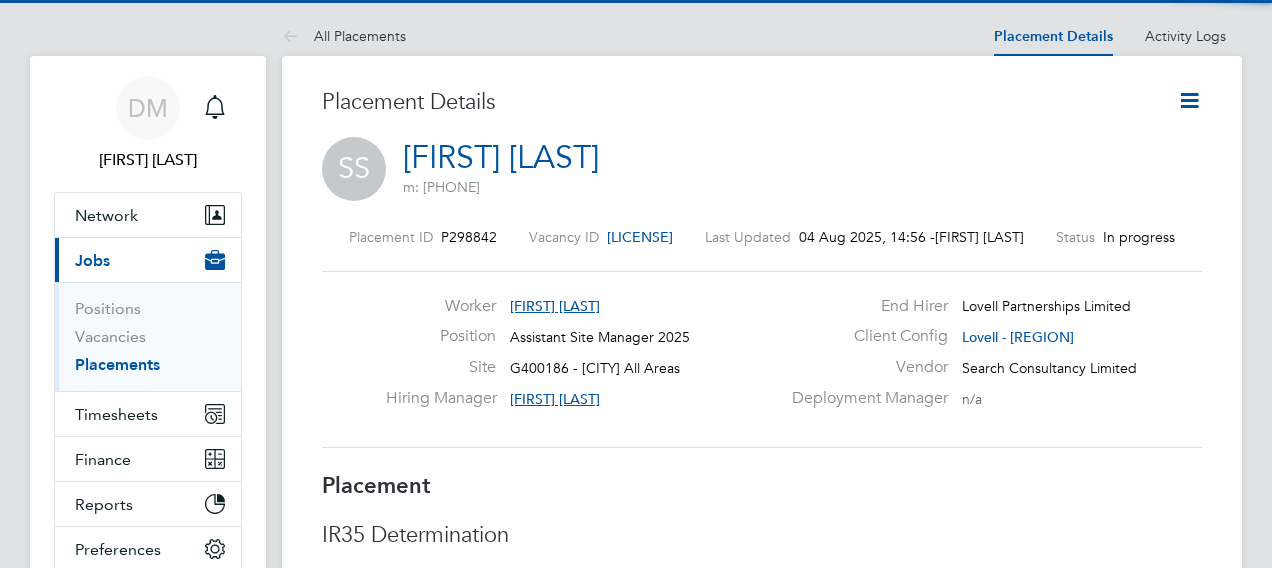 type 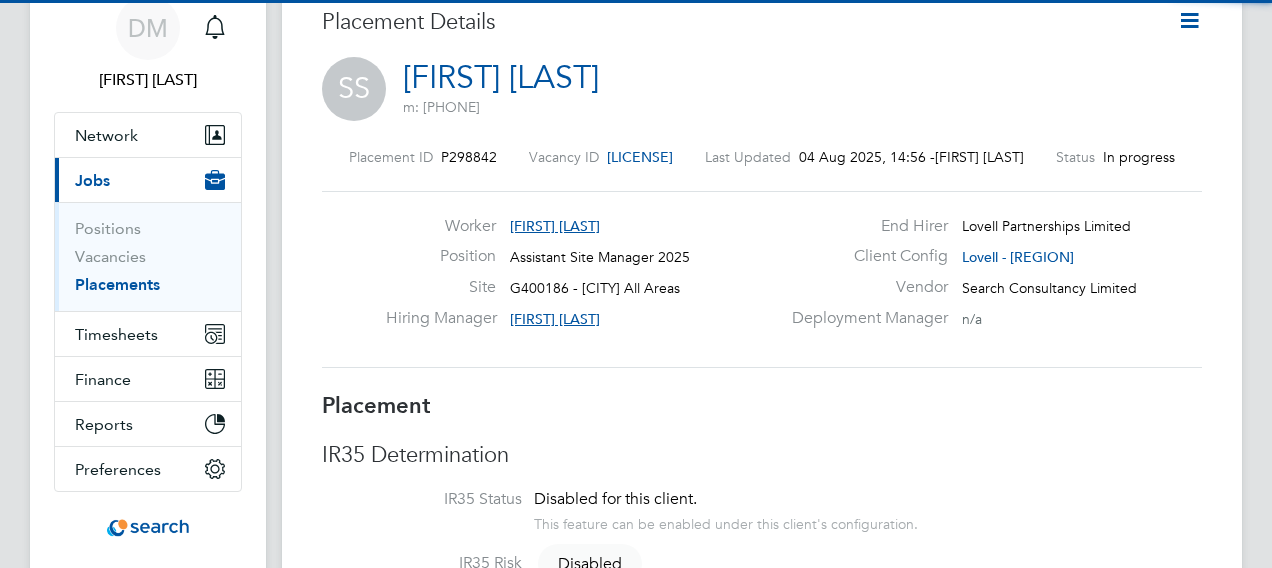 scroll, scrollTop: 10, scrollLeft: 10, axis: both 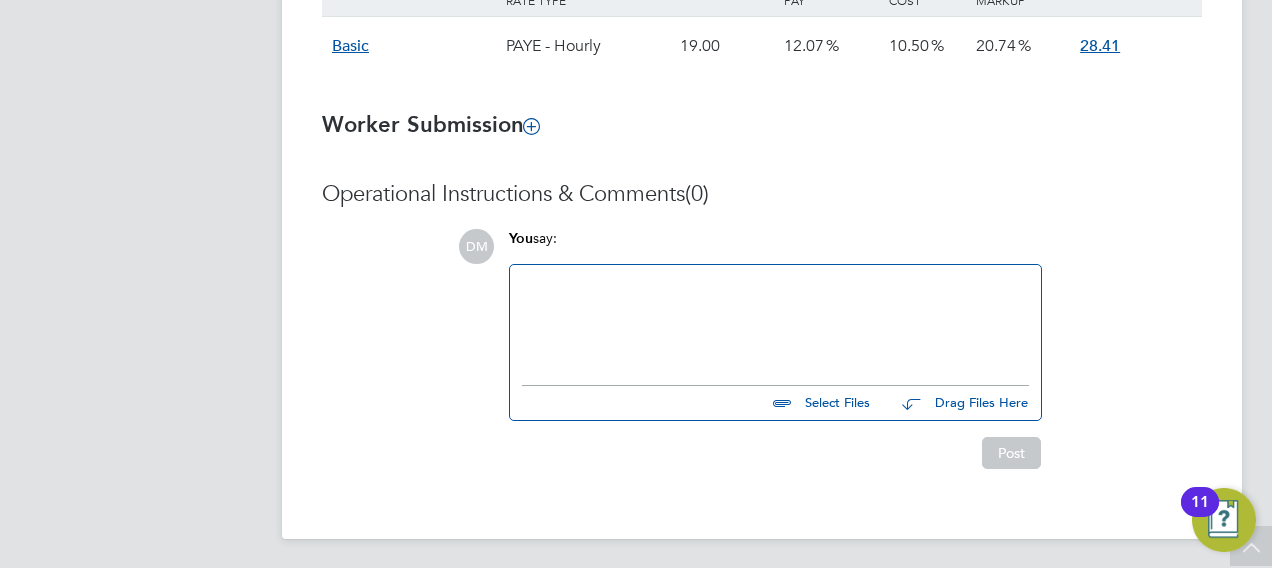 click on "Basic" at bounding box center [414, 46] 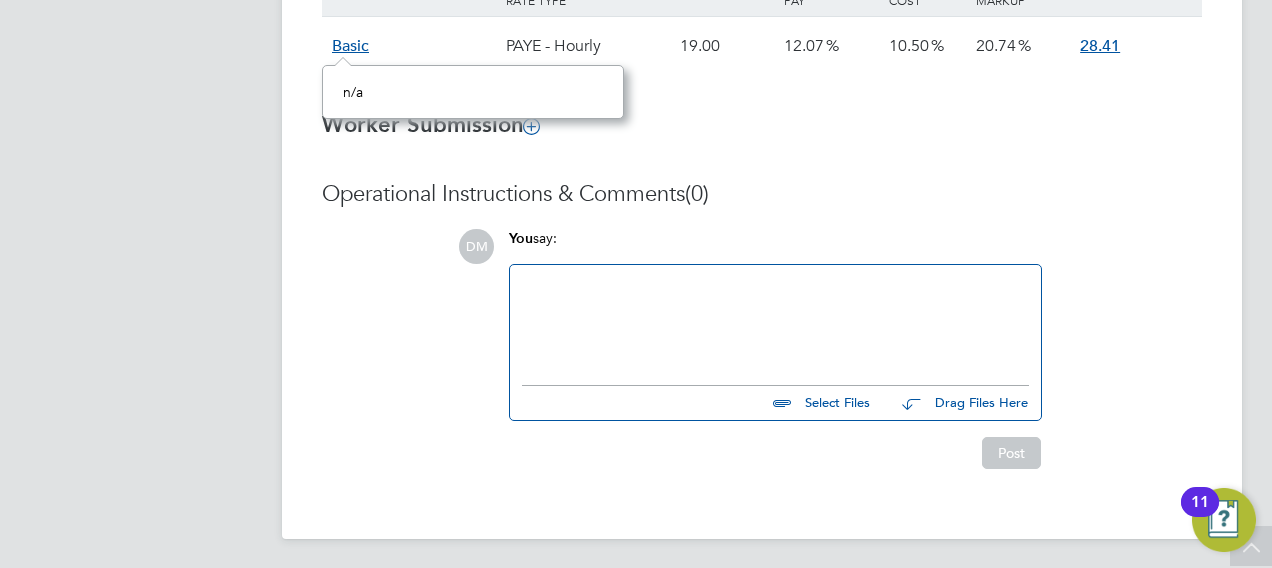 click on "DM [FIRST] [LAST] Notifications
Applications: Network
Team Members Businesses Sites Workers Contacts Current page: Jobs
Positions Vacancies Placements Timesheets
Timesheets Expenses Finance
Invoices & Credit Notes Statements Payments Reports
Margin Report CIS Reports Report Downloads Preferences
My Business Doc. Requirements VMS Configurations Notifications Activity Logs
.st0{fill:#C0C1C2;}
Powered by Engage" at bounding box center [148, -378] 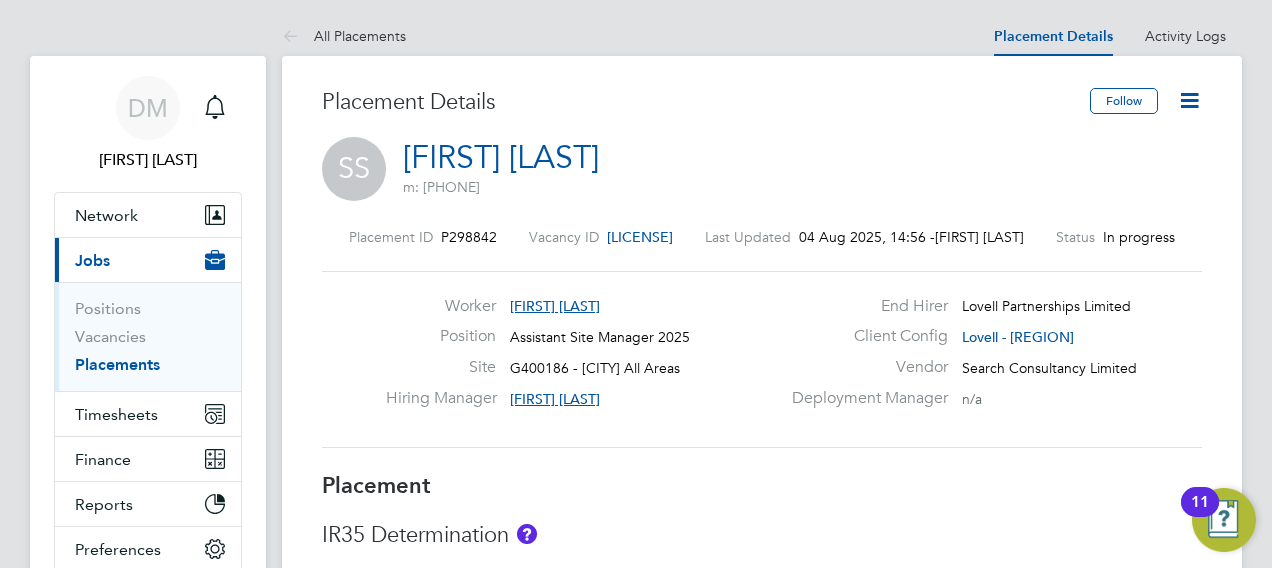 click 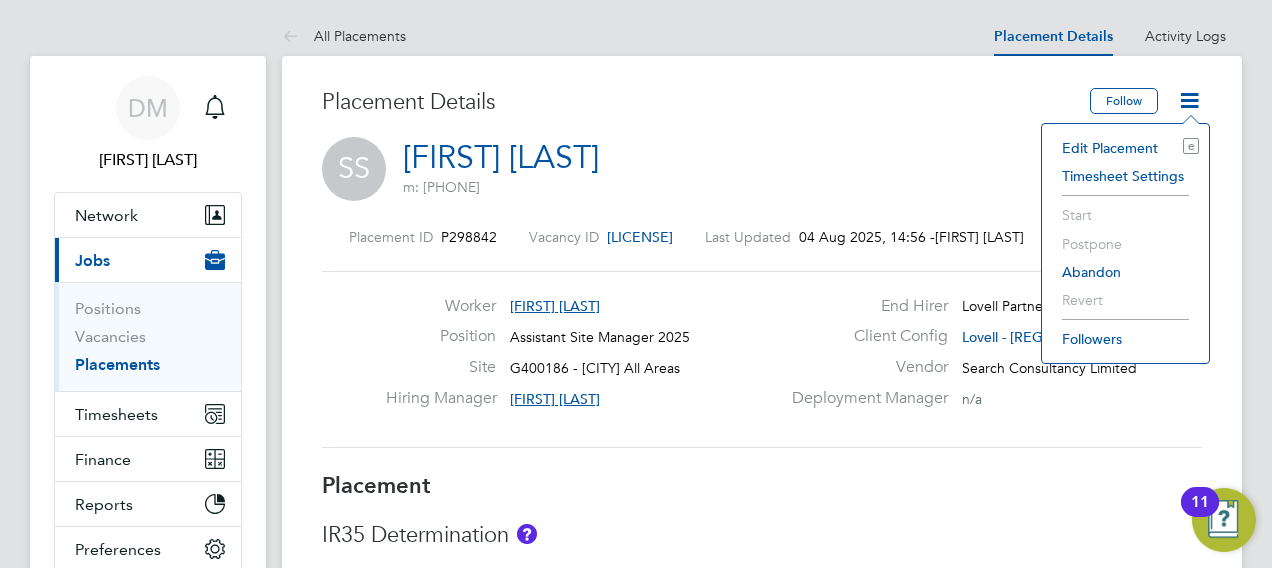 click on "Placement Details" 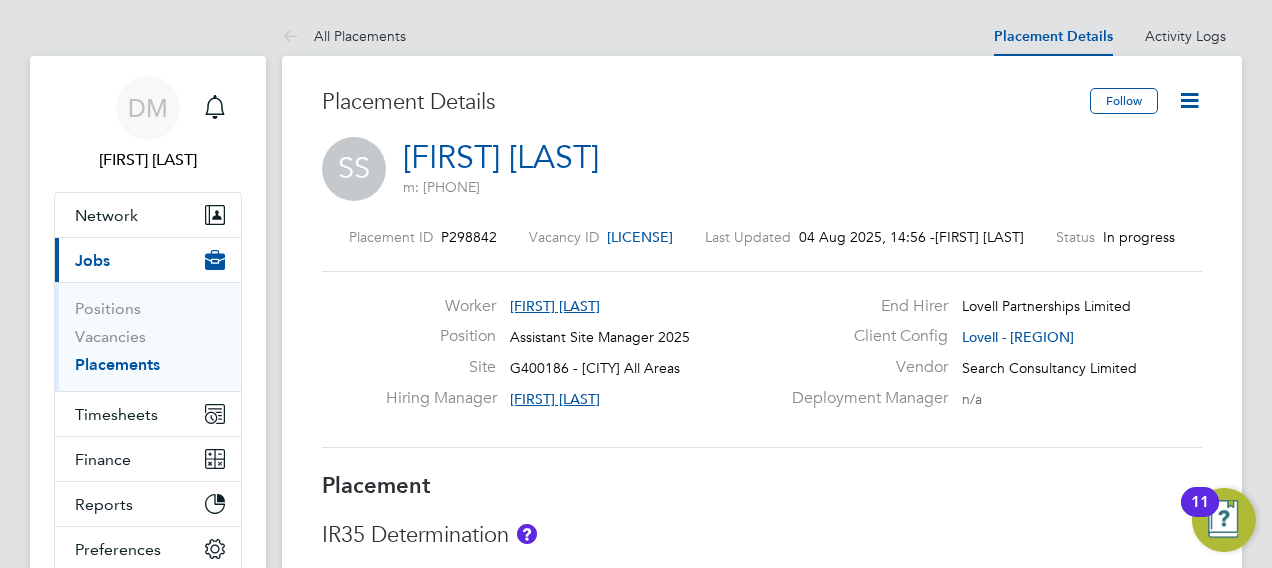 click 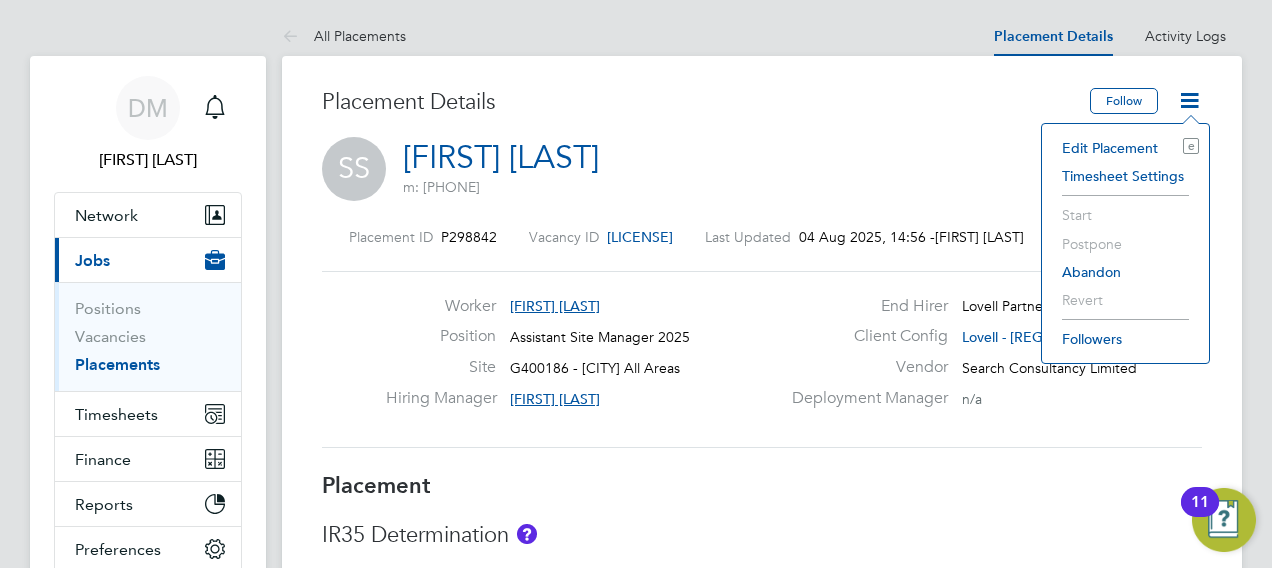 click on "Timesheet Settings" 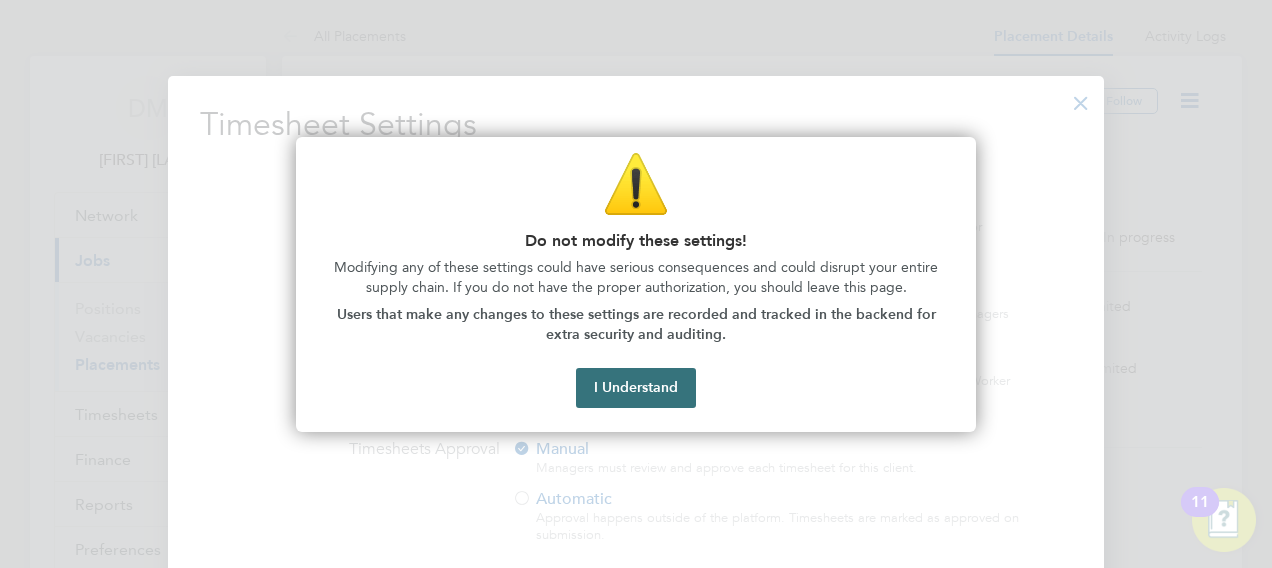 click on "I Understand" at bounding box center (636, 388) 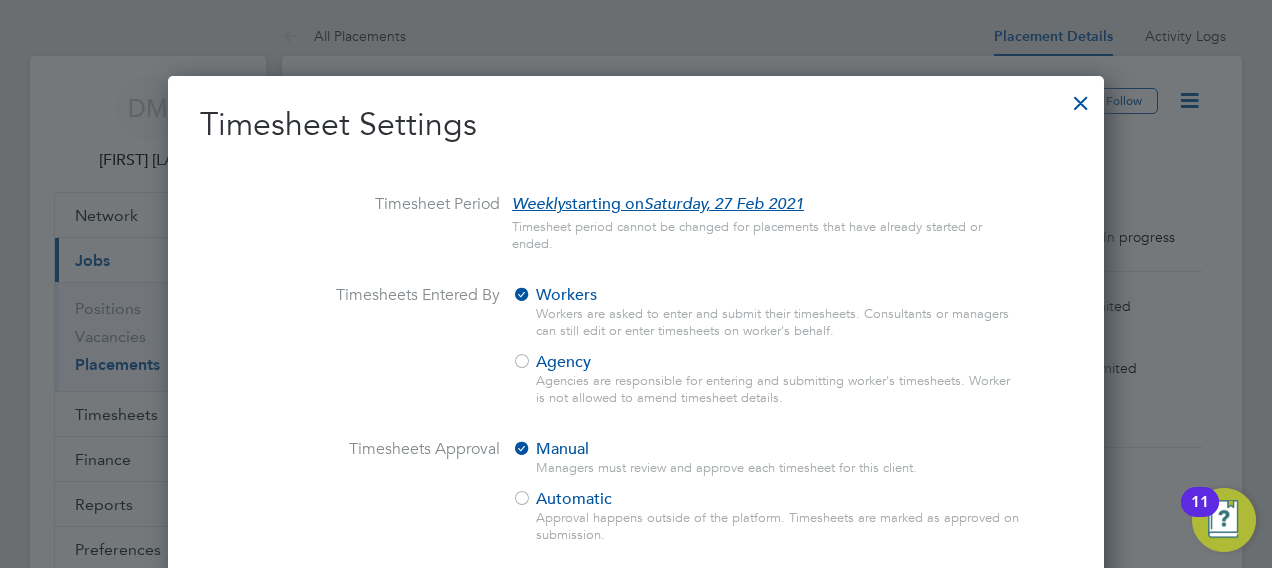 click at bounding box center [1081, 98] 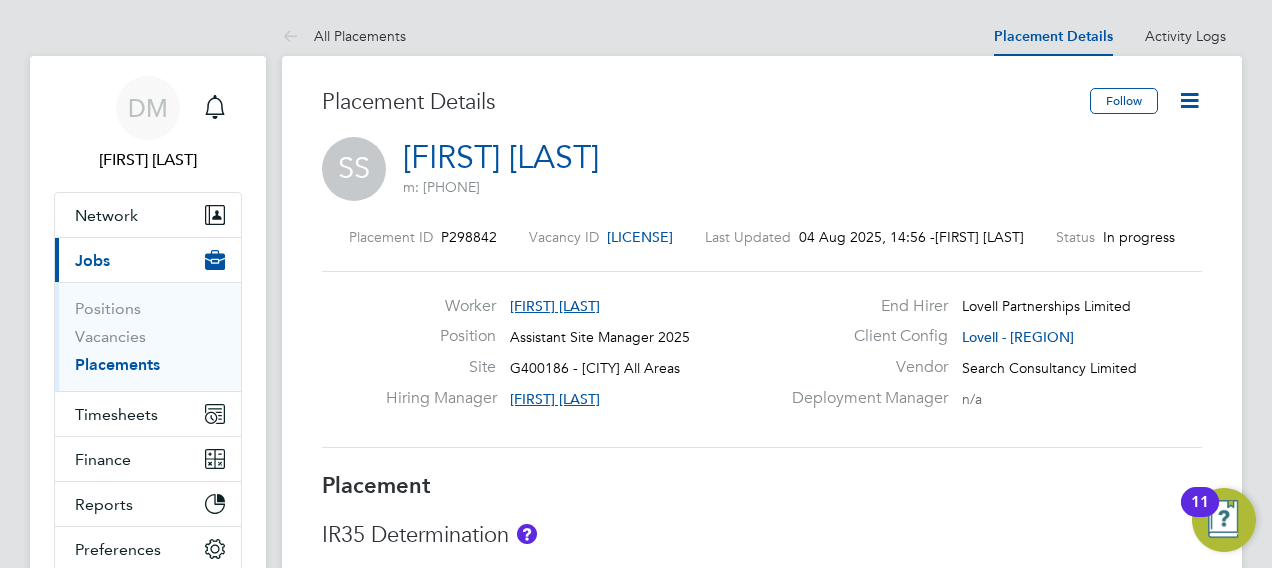 click on "Positions" at bounding box center (150, 313) 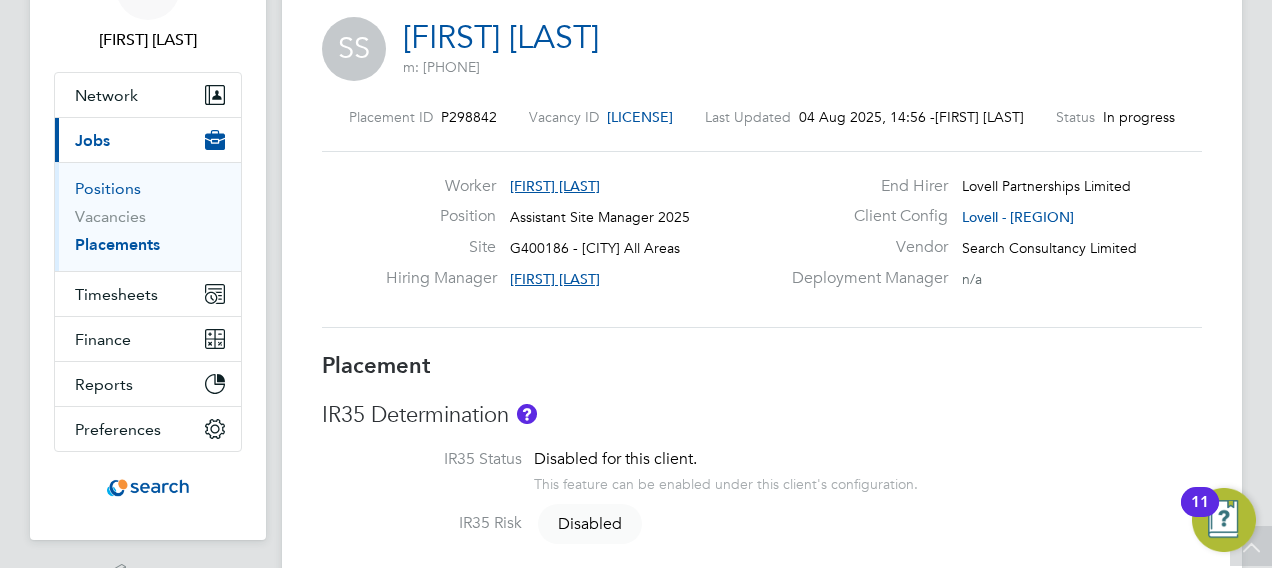 click on "Positions" at bounding box center [108, 188] 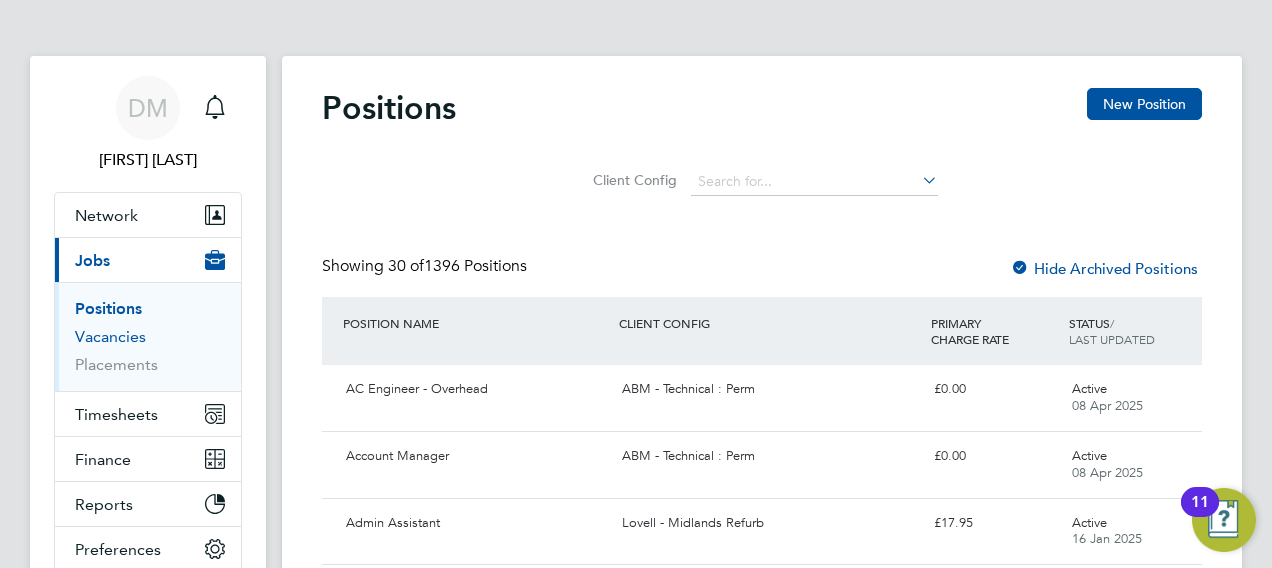 click on "Vacancies" at bounding box center (110, 336) 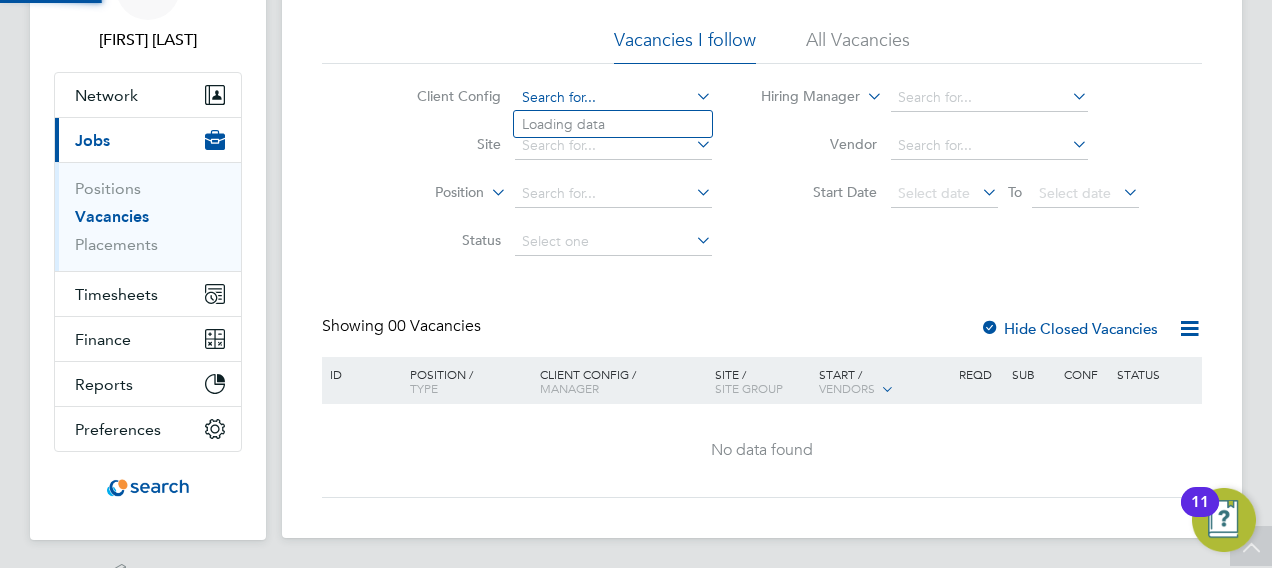 click 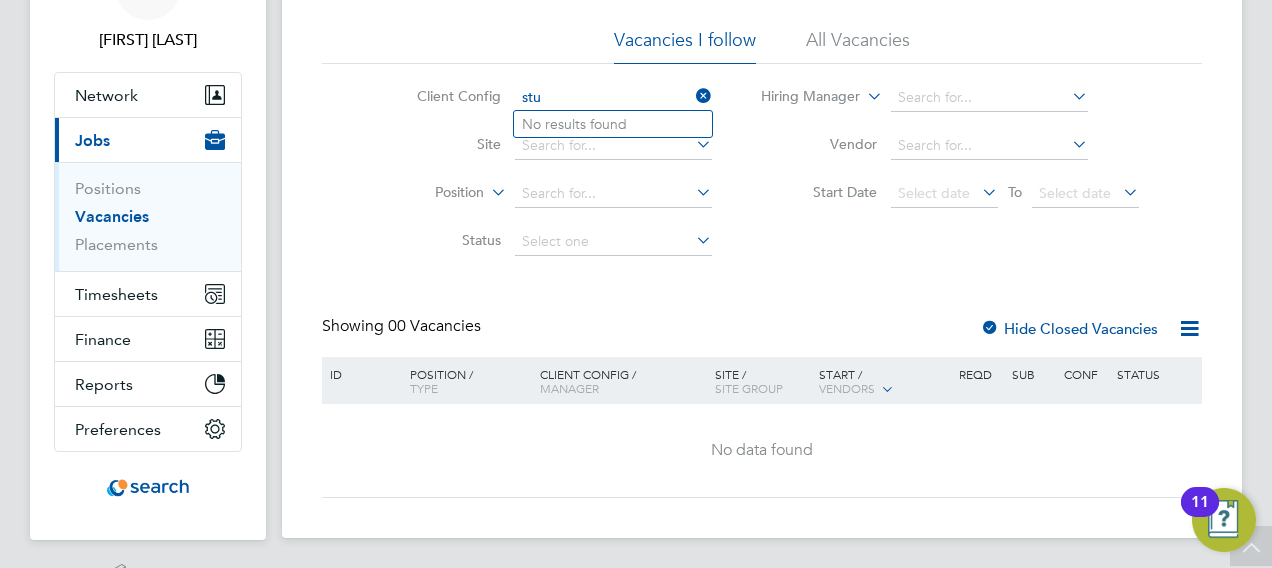type on "stu" 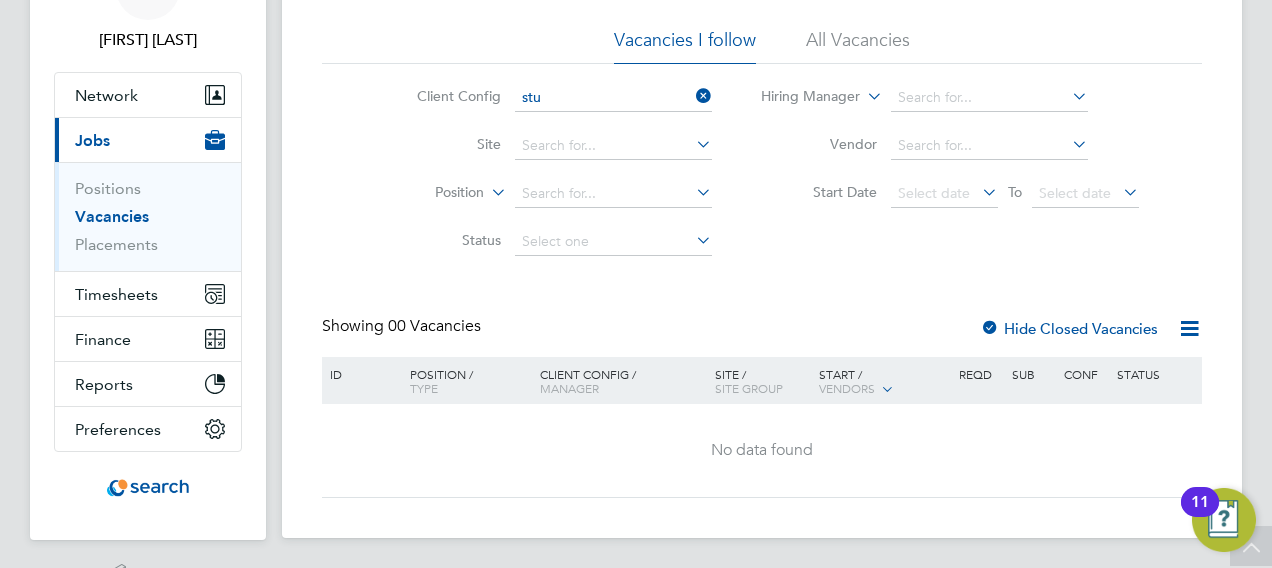 click on "Client Config stu Site Position Status Hiring Manager Vendor Start Date
Select date
To
Select date" 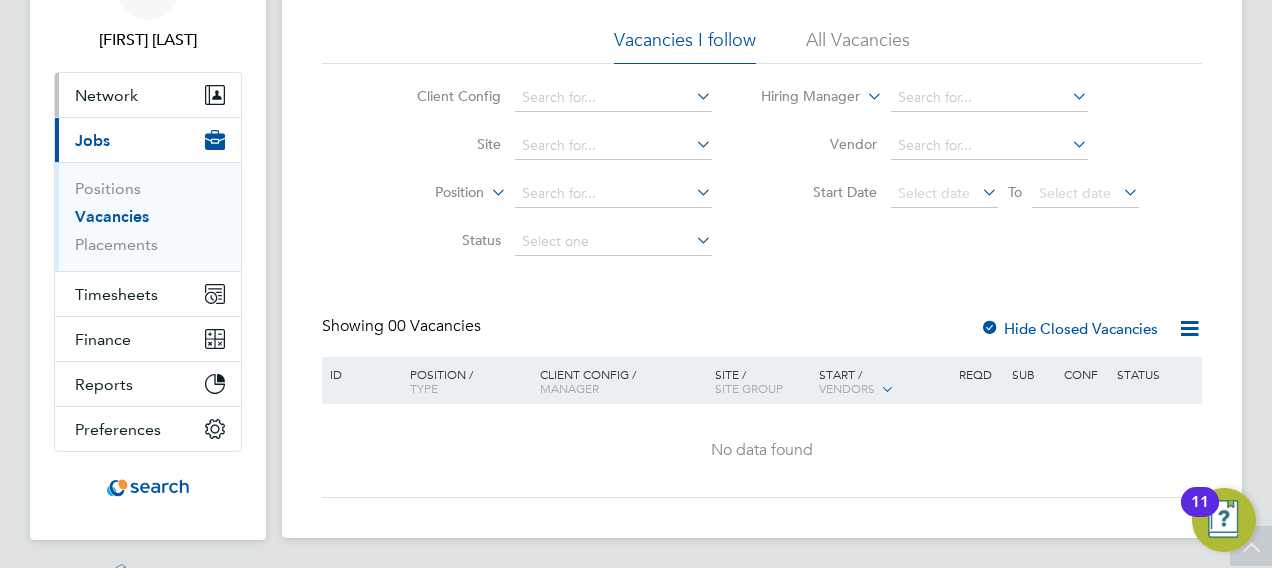 click on "Network" at bounding box center [106, 95] 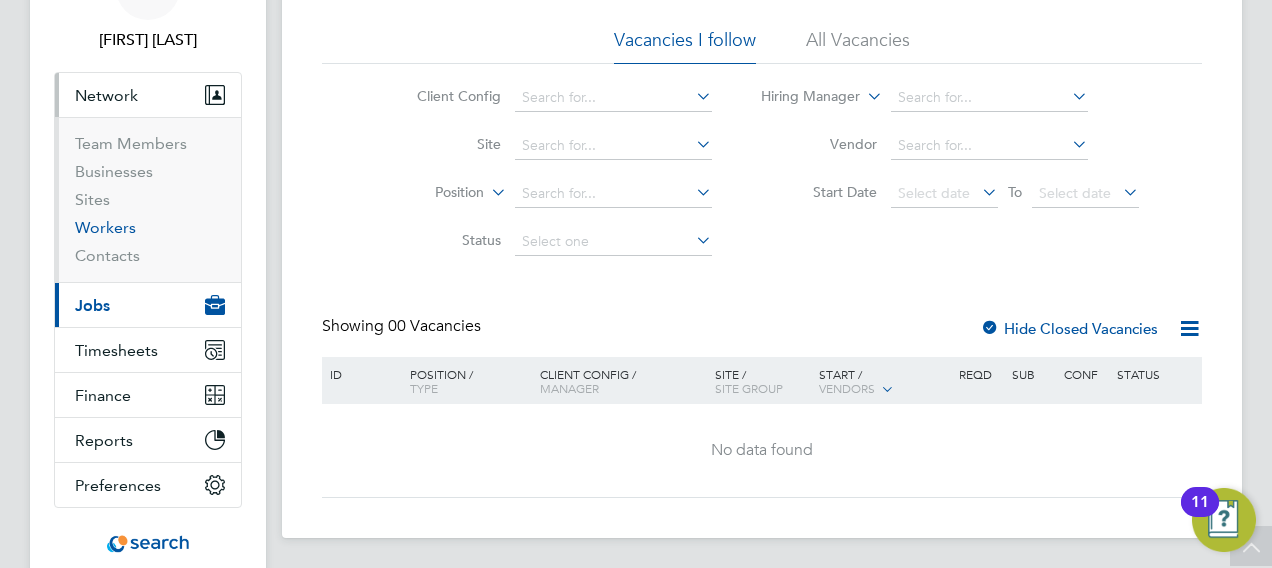 click on "Workers" at bounding box center [105, 227] 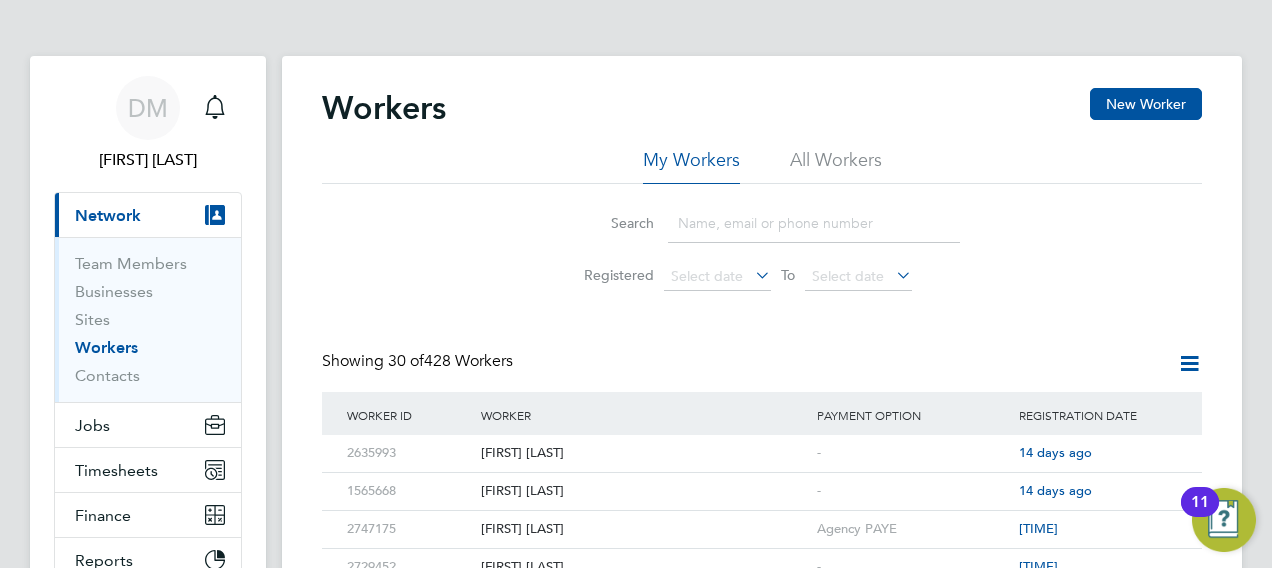 click on "Search   Registered
Select date
To
Select date" 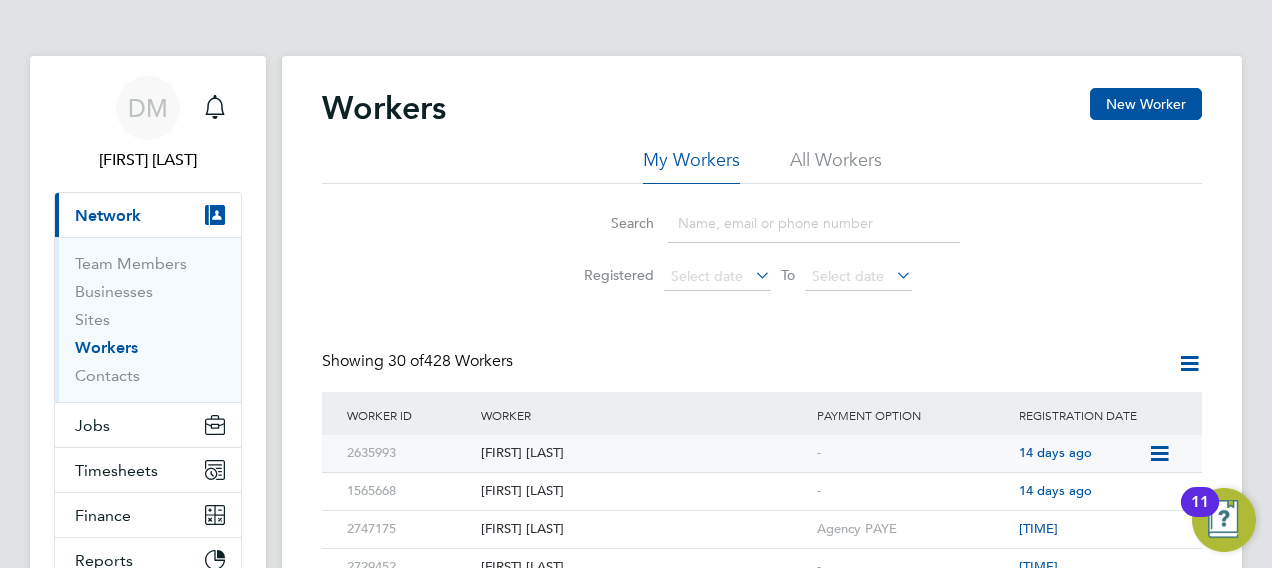 click on "[FIRST] [LAST]" 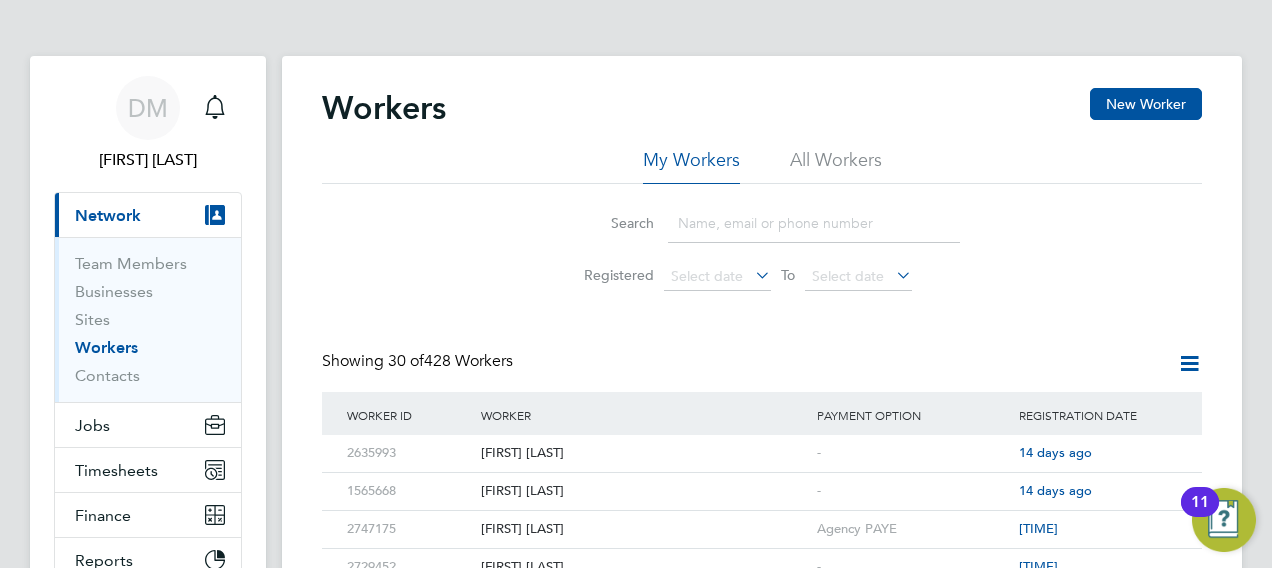 click on "DM [FIRST] [LAST] Notifications
Applications: Current page: Network
Team Members Businesses Sites Workers Contacts Jobs
Positions Vacancies Placements Timesheets
Timesheets Expenses Finance
Invoices & Credit Notes Statements Payments Reports
Margin Report CIS Reports Report Downloads Preferences
My Business Doc. Requirements VMS Configurations Notifications Activity Logs
.st0{fill:#C0C1C2;}
Powered by Engage Workers New Worker My Workers All Workers Search
Select date
To
Select date
Showing
30 of
428 Workers
Worker ID Worker Payment Option Registration Date 2635993 [FIRST] [LAST] - 14 days ago 1565668 Sebastian Grubba - 14 days ago 2747175" at bounding box center [636, 868] 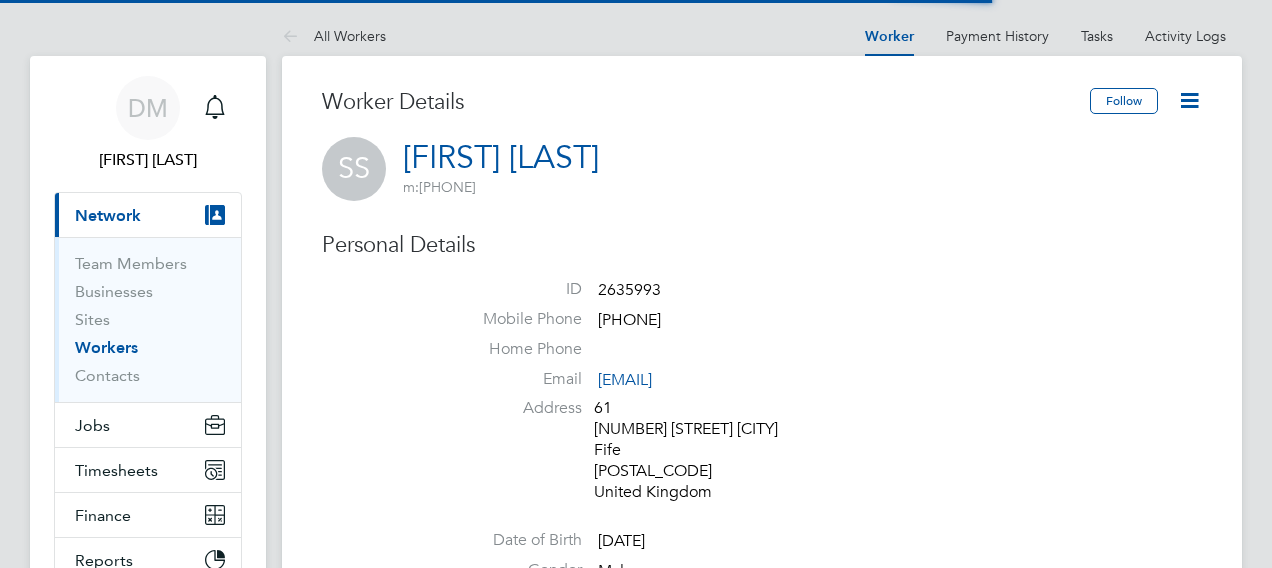 scroll, scrollTop: 0, scrollLeft: 0, axis: both 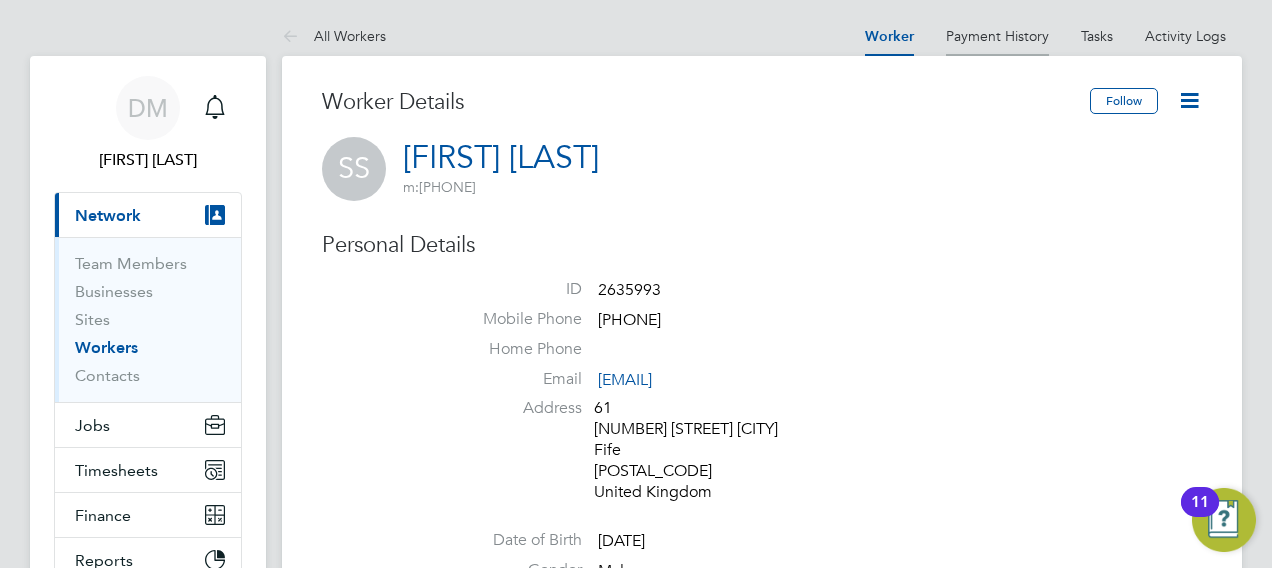 click on "Payment History" at bounding box center [997, 36] 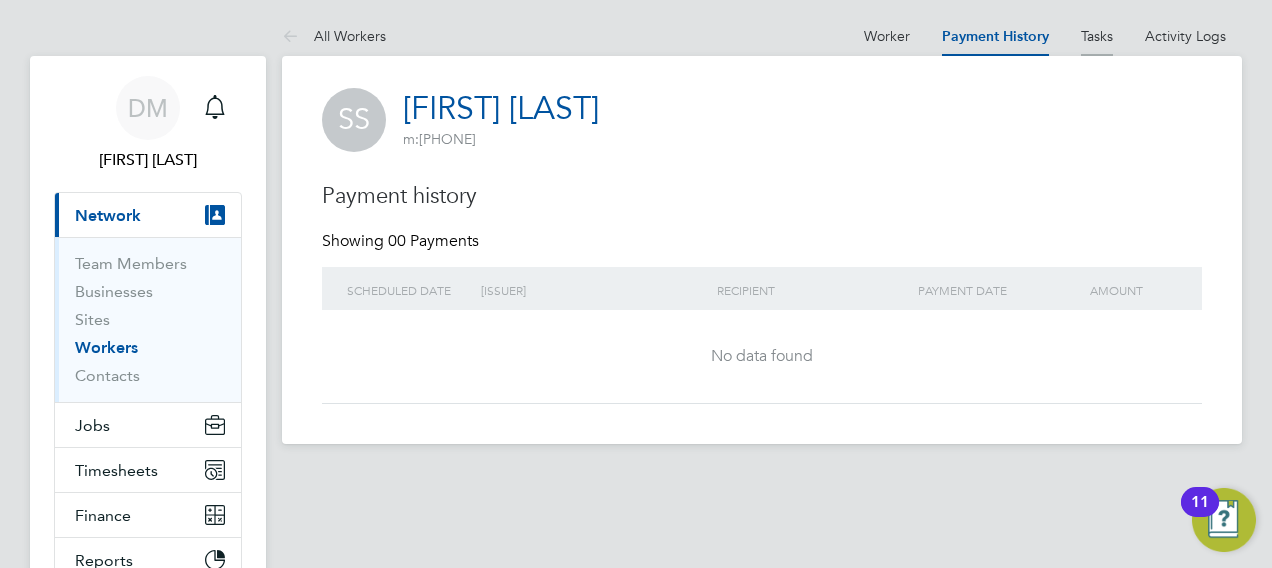 click on "Tasks" at bounding box center [1097, 36] 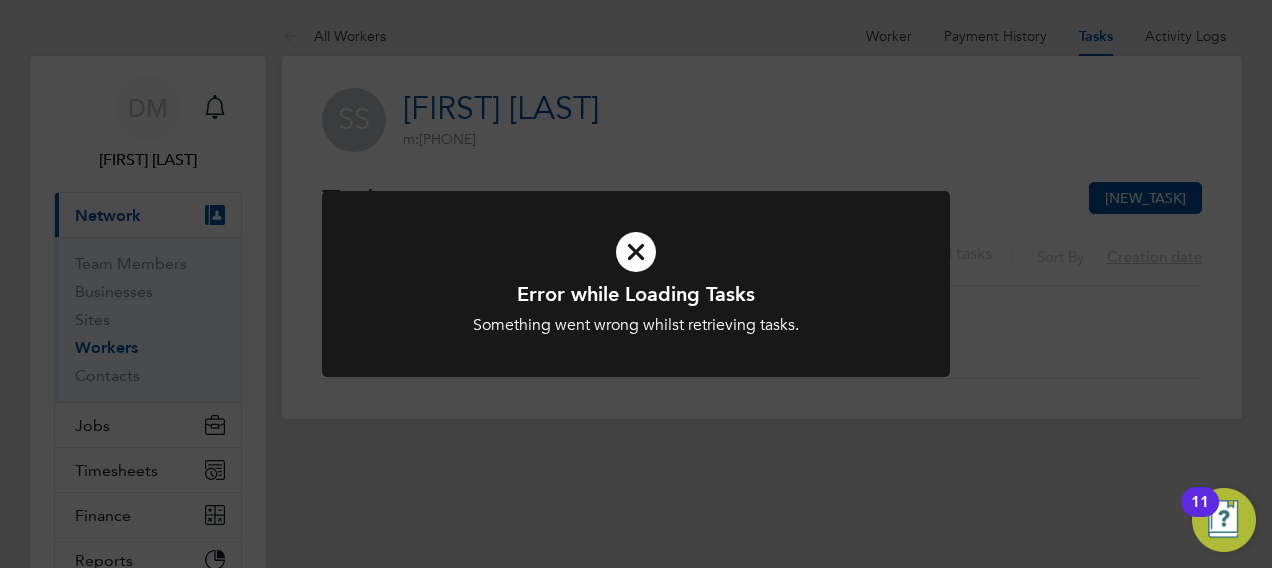click on "Error while Loading Tasks Something went wrong whilst retrieving tasks. Cancel Okay" 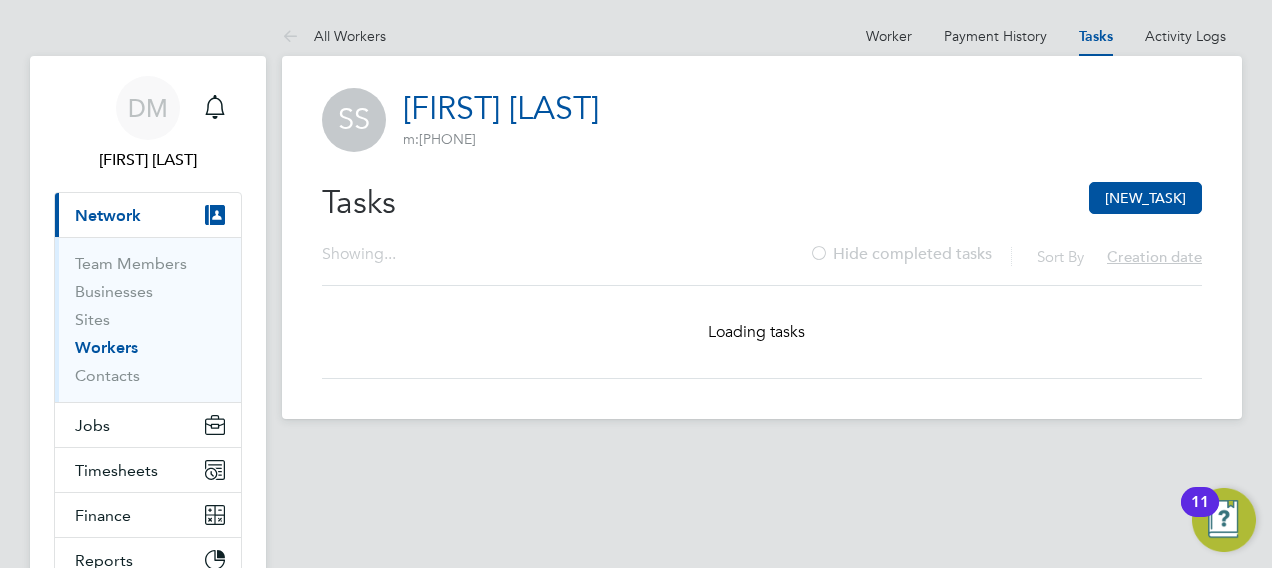 click on "Tasks New Task" 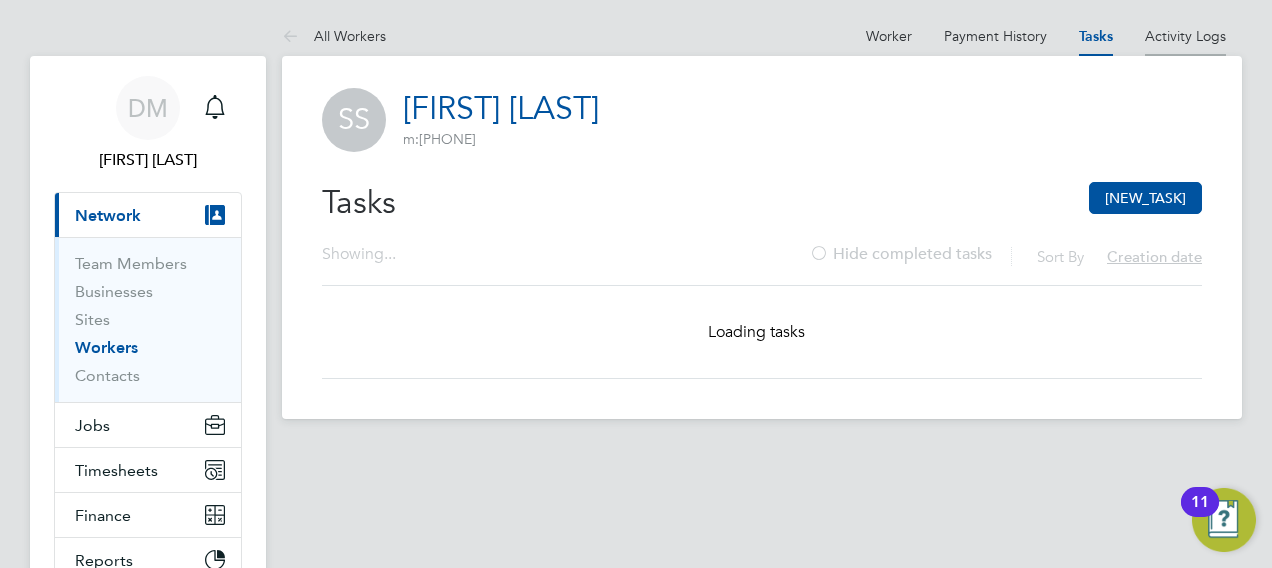 click on "Activity Logs" at bounding box center (1185, 36) 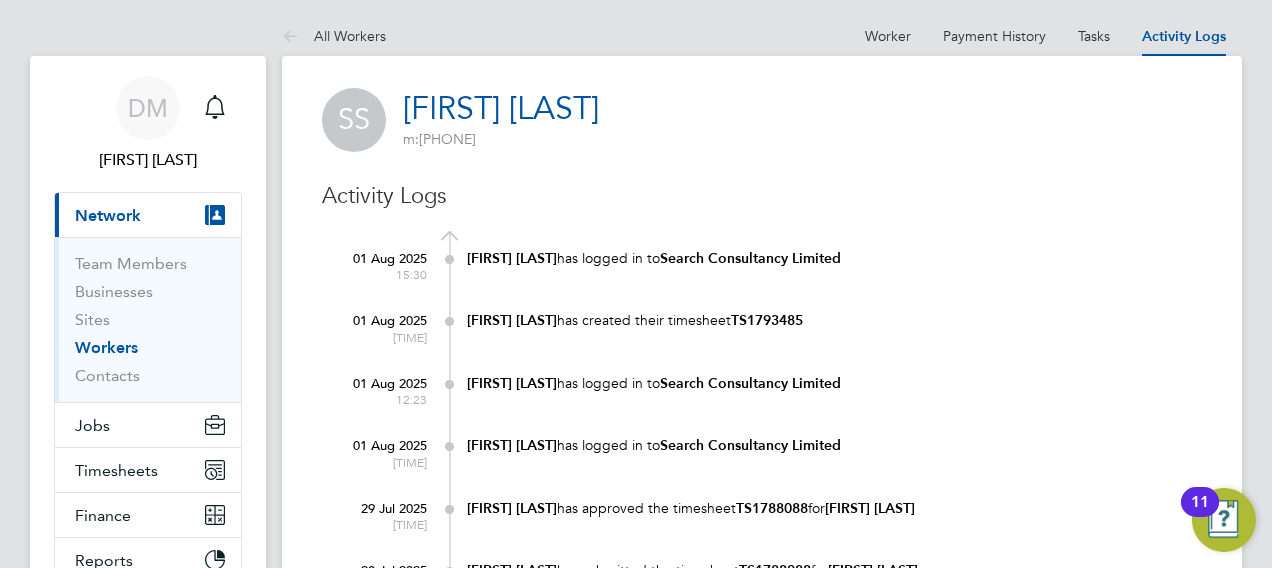 click on "Stuart Snaddon  has logged in to  Search Consultancy Limited" 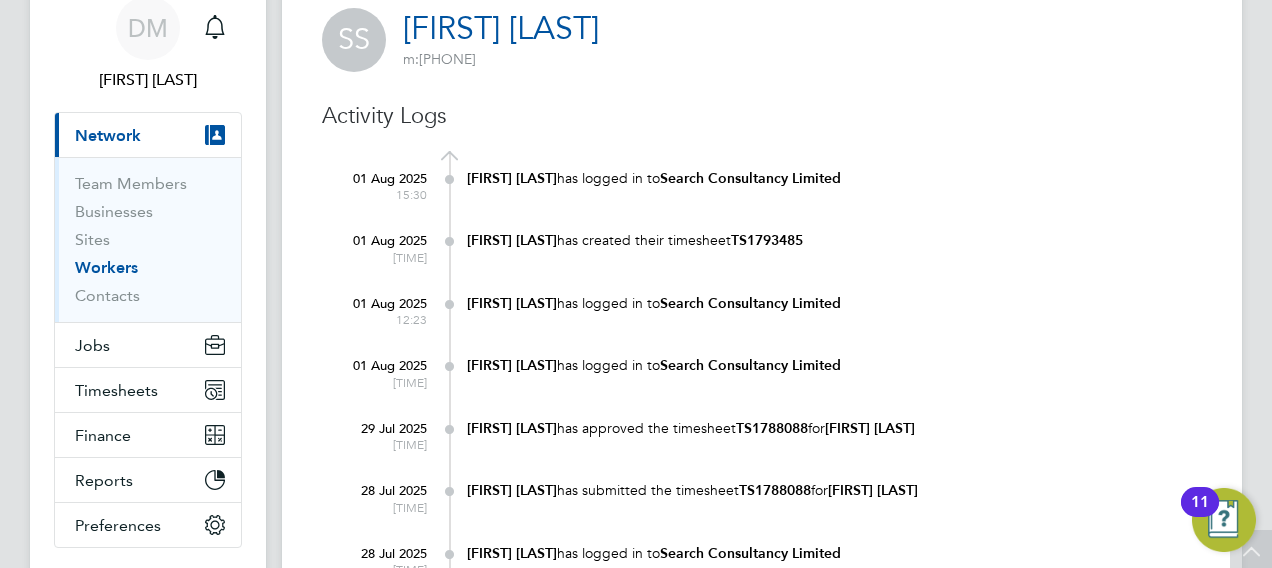 scroll, scrollTop: 40, scrollLeft: 0, axis: vertical 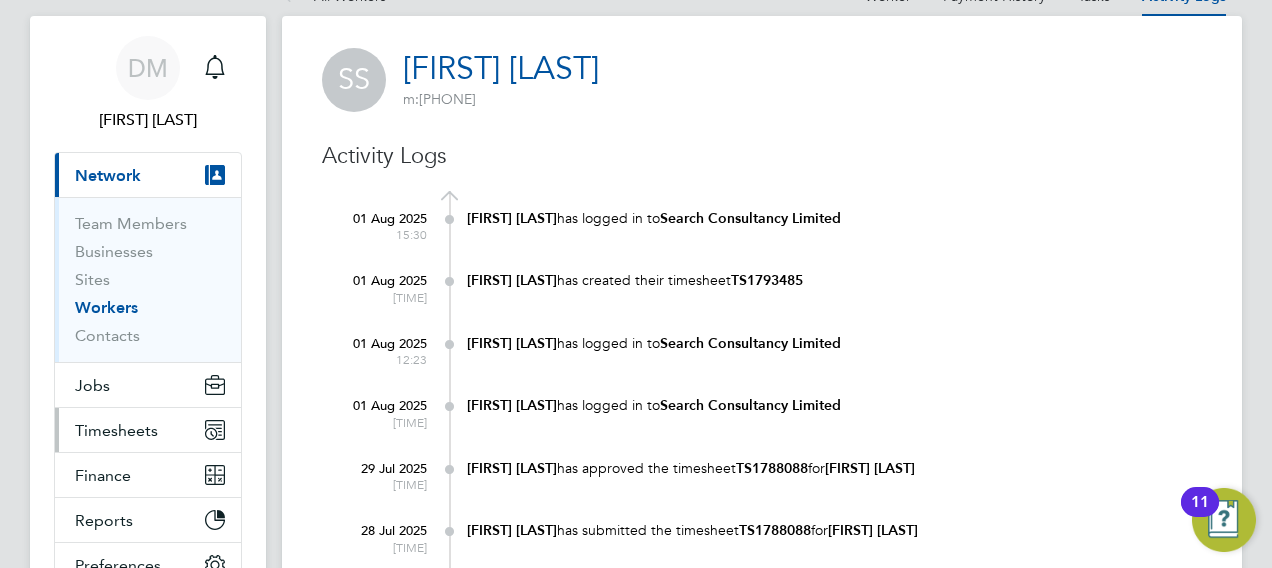 drag, startPoint x: 142, startPoint y: 408, endPoint x: 150, endPoint y: 417, distance: 12.0415945 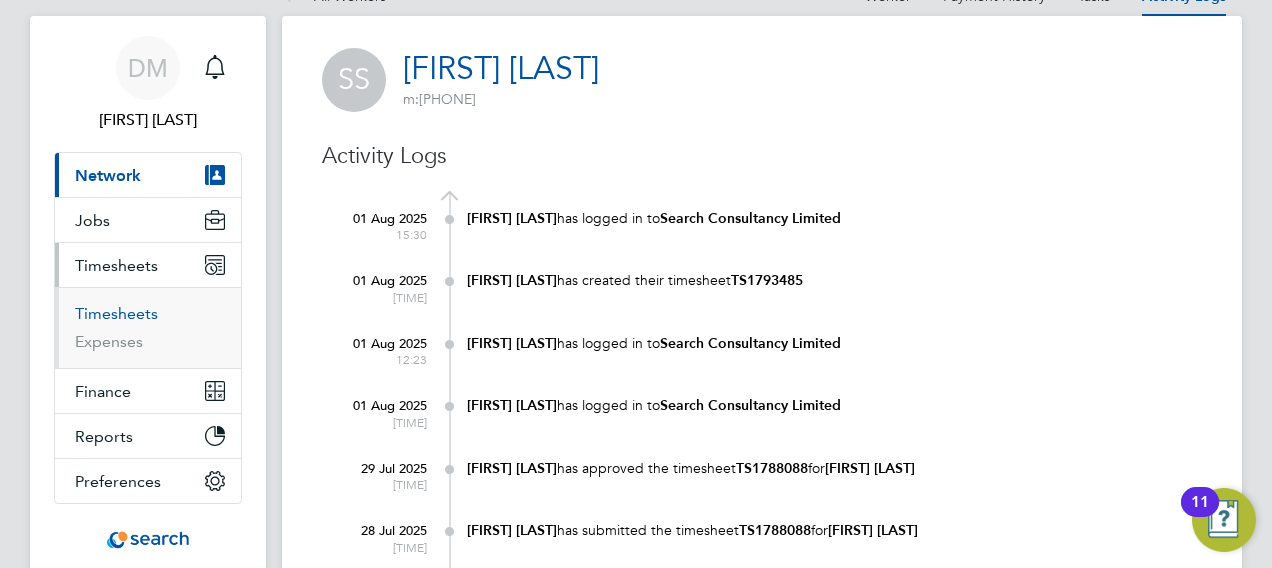 click on "Timesheets" at bounding box center (116, 313) 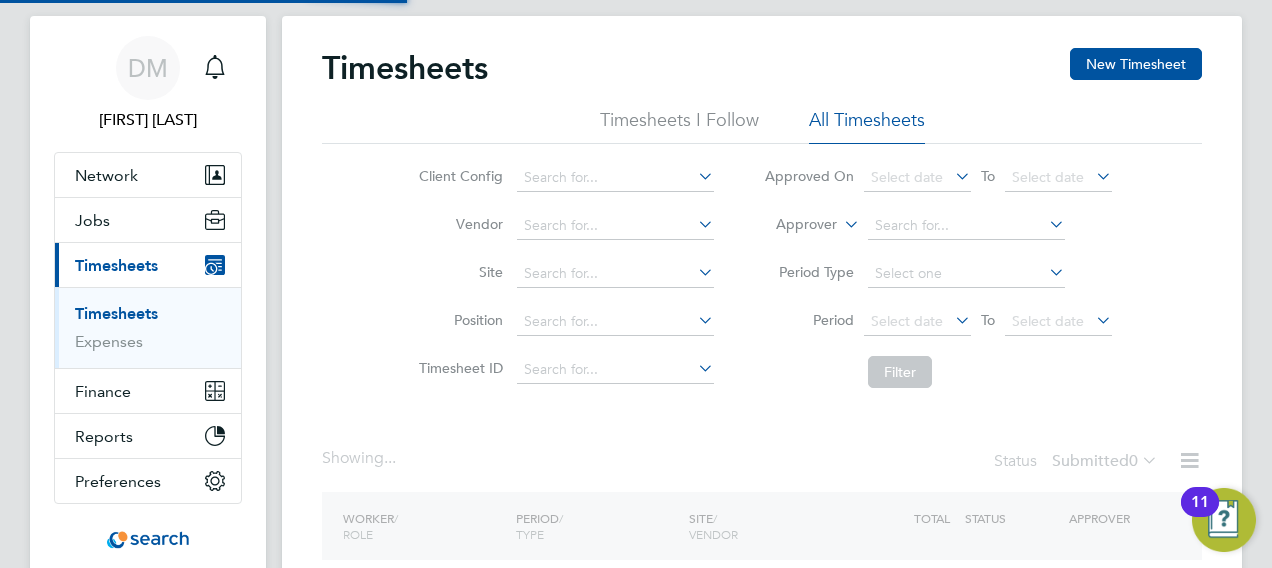 scroll, scrollTop: 0, scrollLeft: 0, axis: both 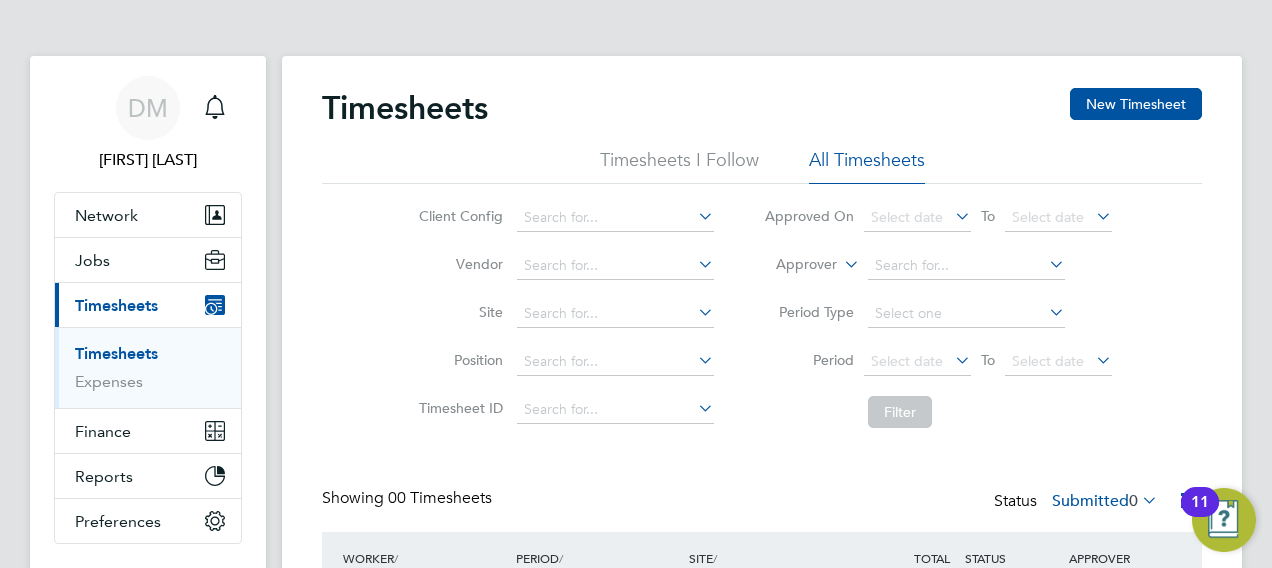 click on "Timesheets New Timesheet Timesheets I Follow All Timesheets Client Config   Vendor   Site   Position   Timesheet ID   Approved On
Select date
To
Select date
Approver     Period Type   Period
Select date
To
Select date
Filter Showing   00 Timesheets Status  Submitted  0  WORKER  / ROLE WORKER  / PERIOD PERIOD  / TYPE SITE  / VENDOR TOTAL   TOTAL  / STATUS STATUS APPROVER No data found Show   more" 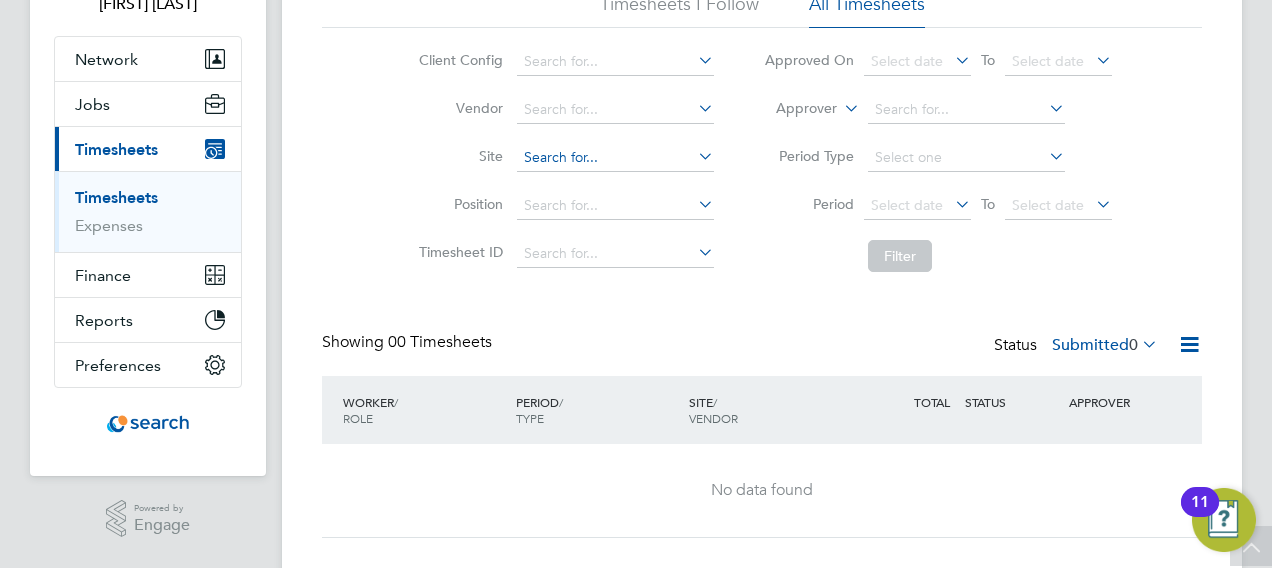 scroll, scrollTop: 116, scrollLeft: 0, axis: vertical 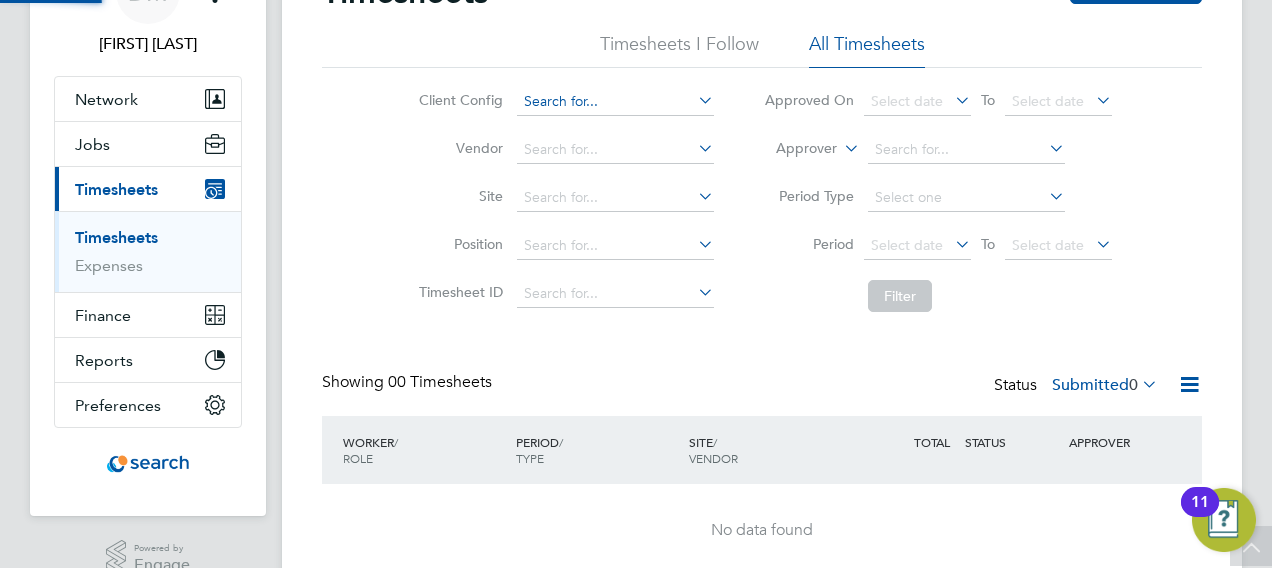 click 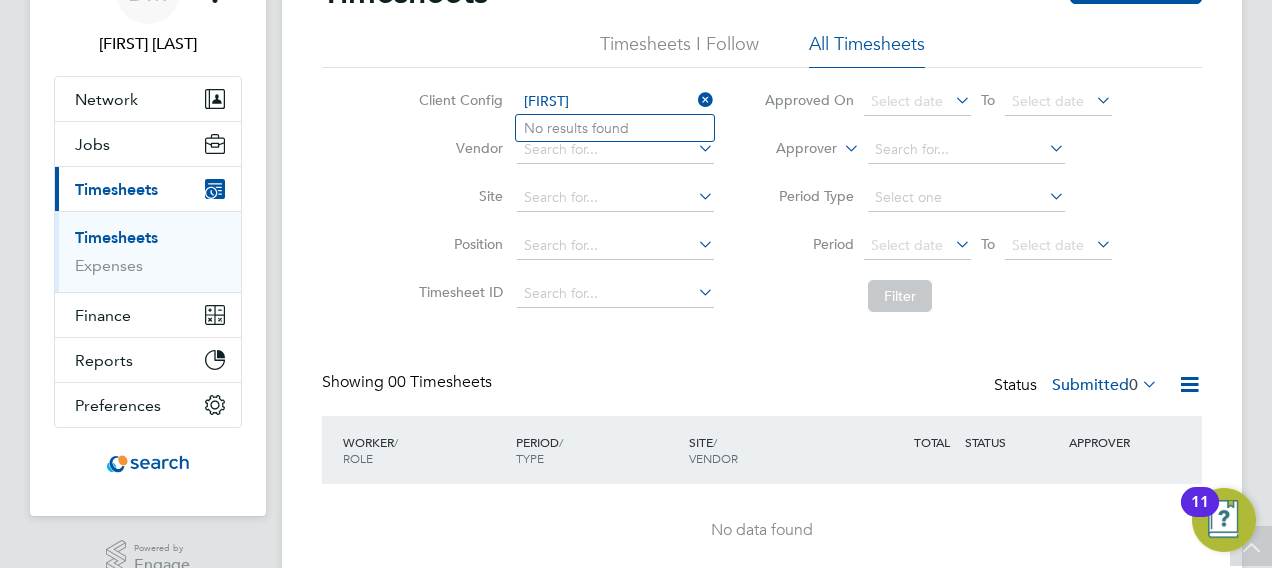 type on "stu" 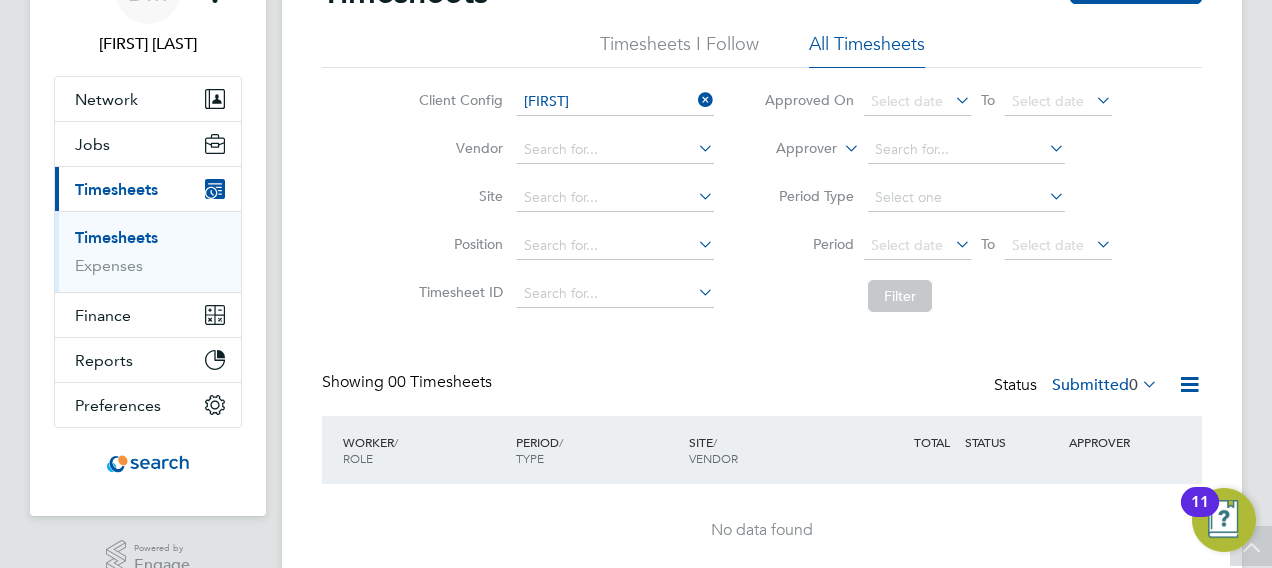 type 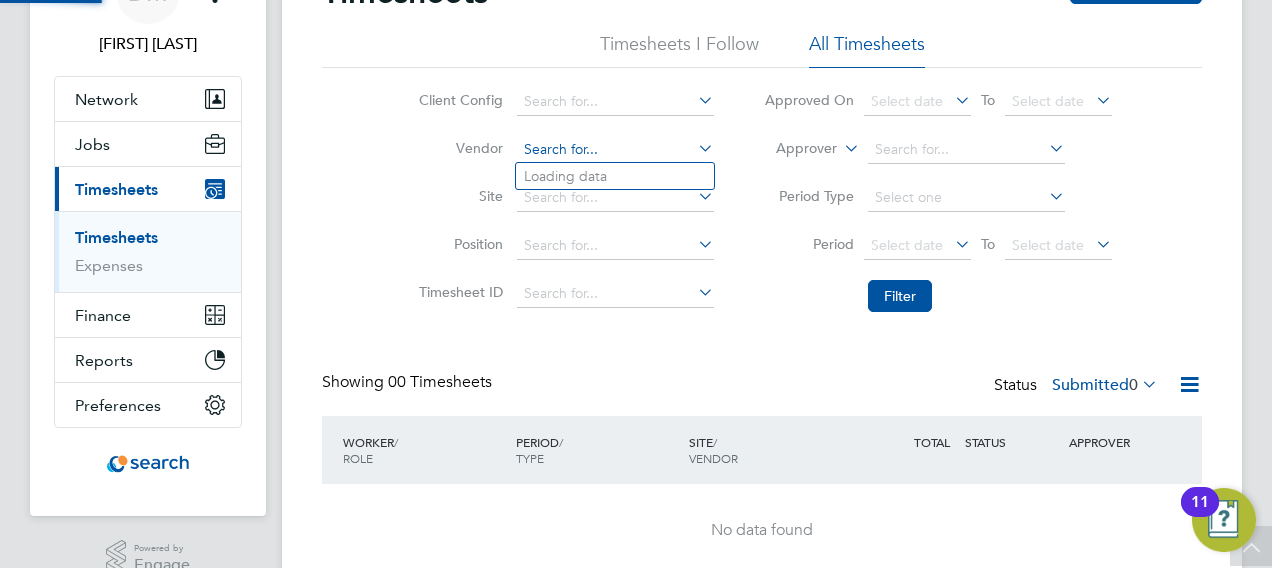 click 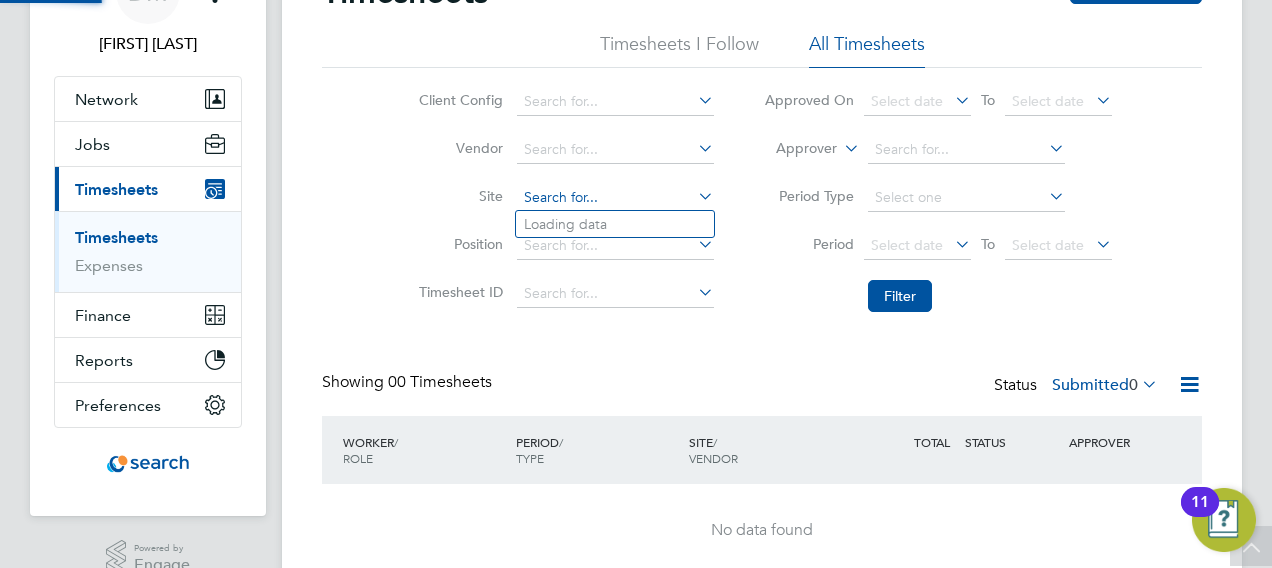 click 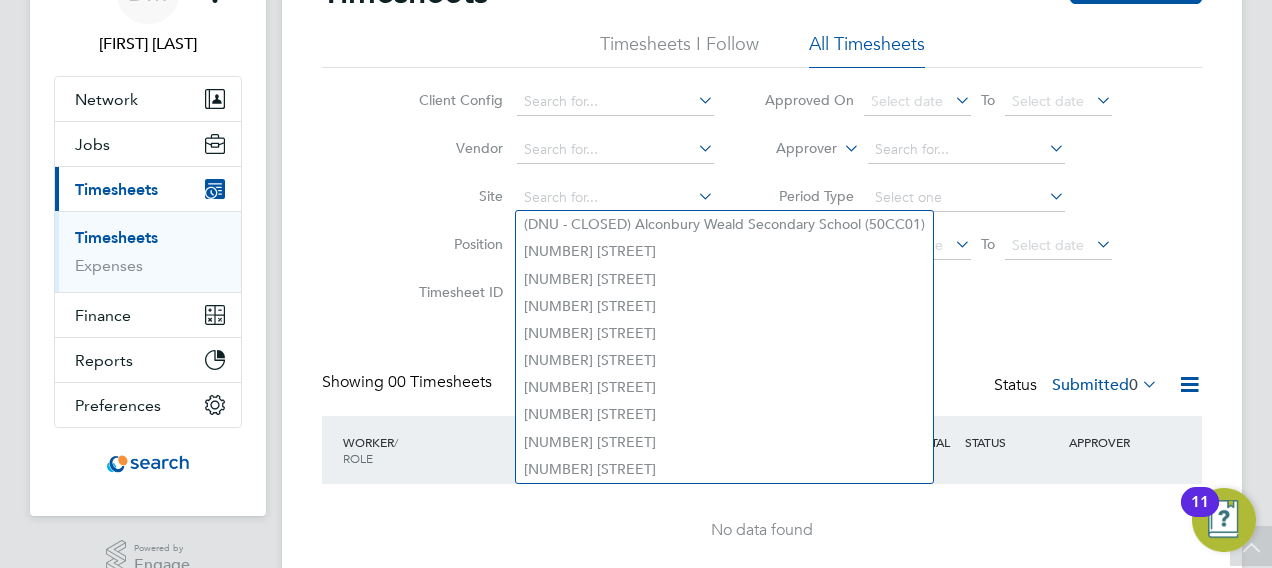 click on "Timesheet ID" 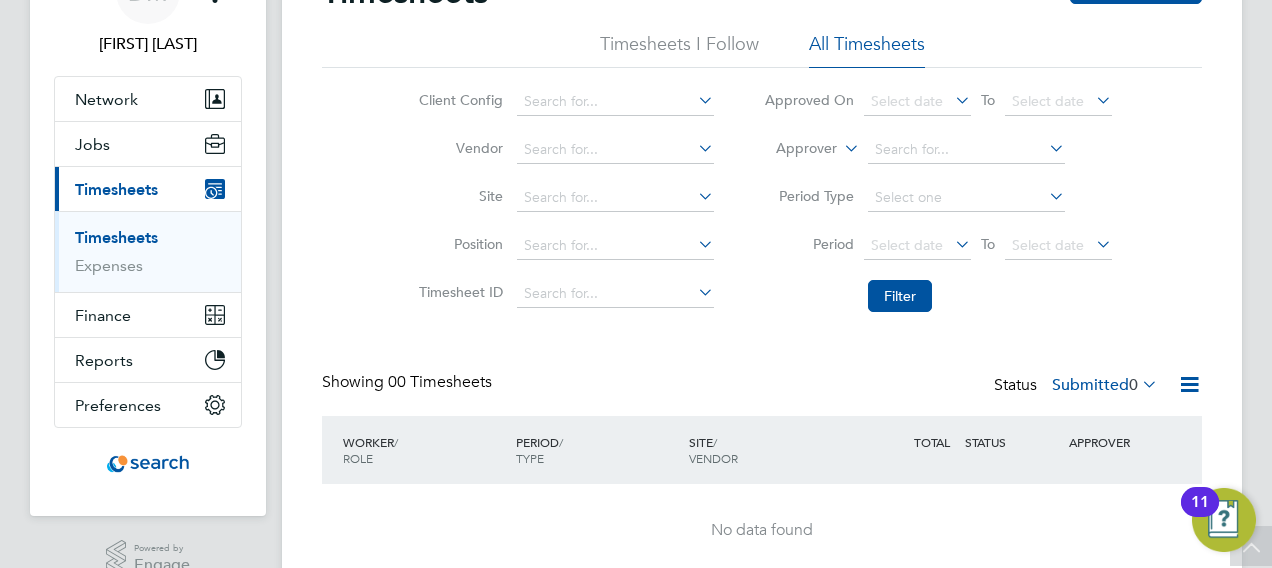 click on "Timesheets I Follow" 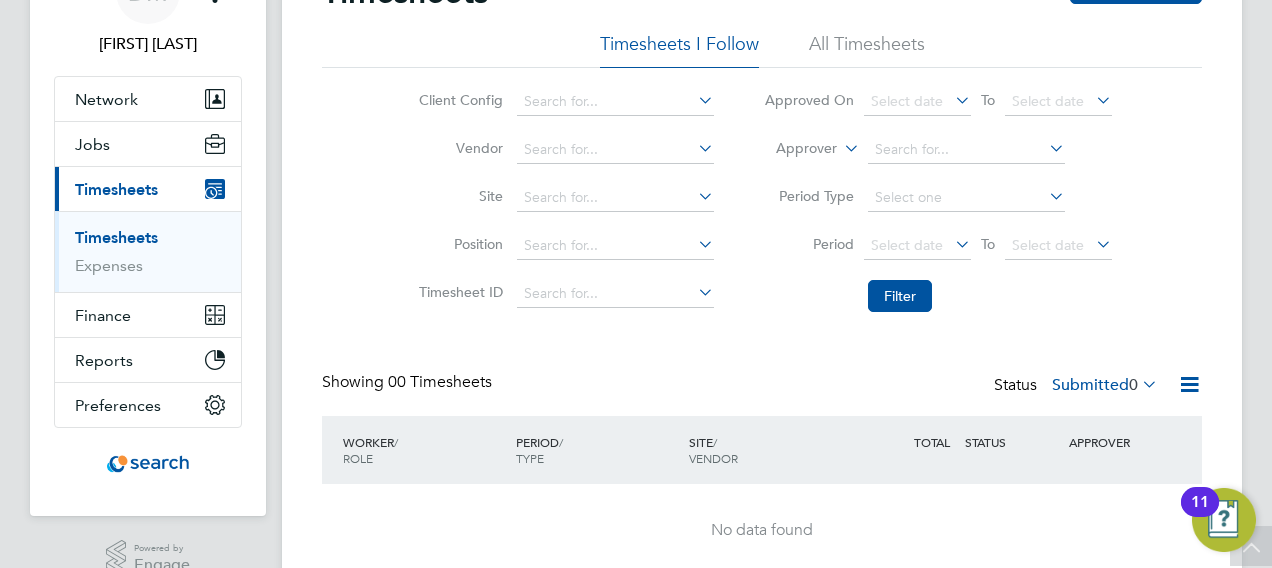 click on ".st0{fill:#C0C1C2;}
Powered by Engage" at bounding box center (148, 559) 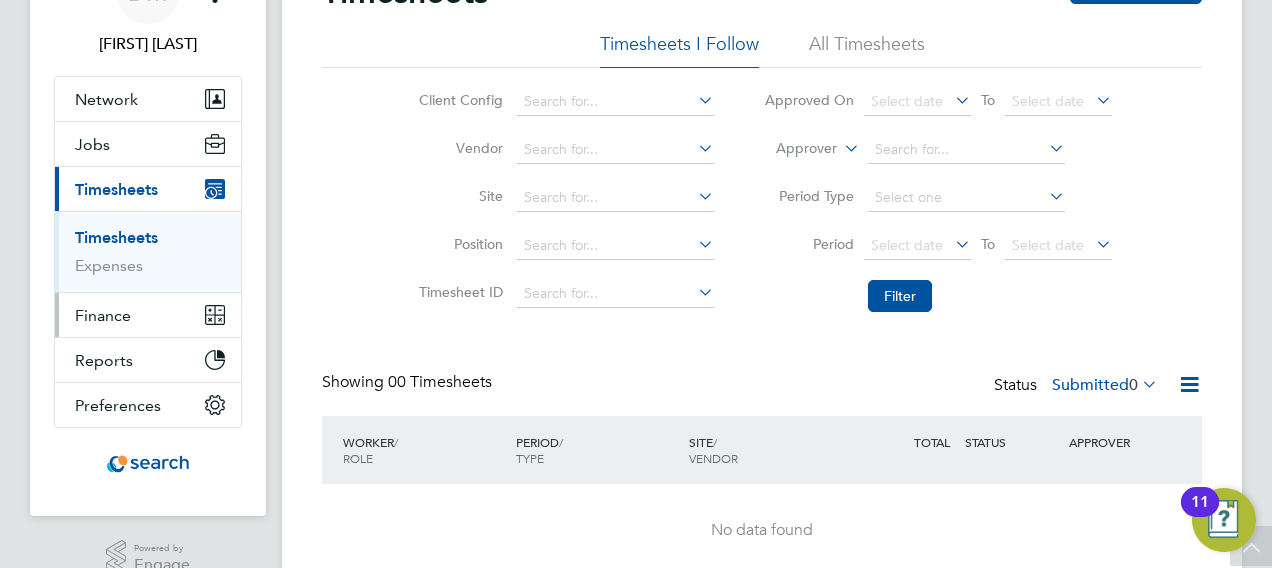 click on "Finance" at bounding box center [148, 315] 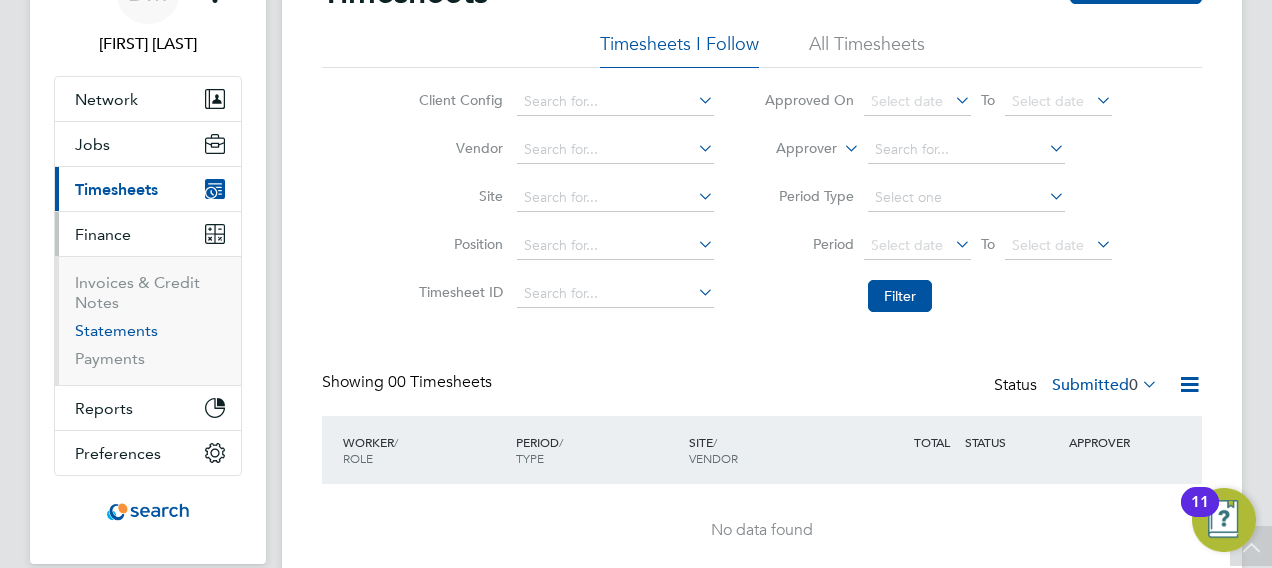 click on "Statements" at bounding box center [116, 330] 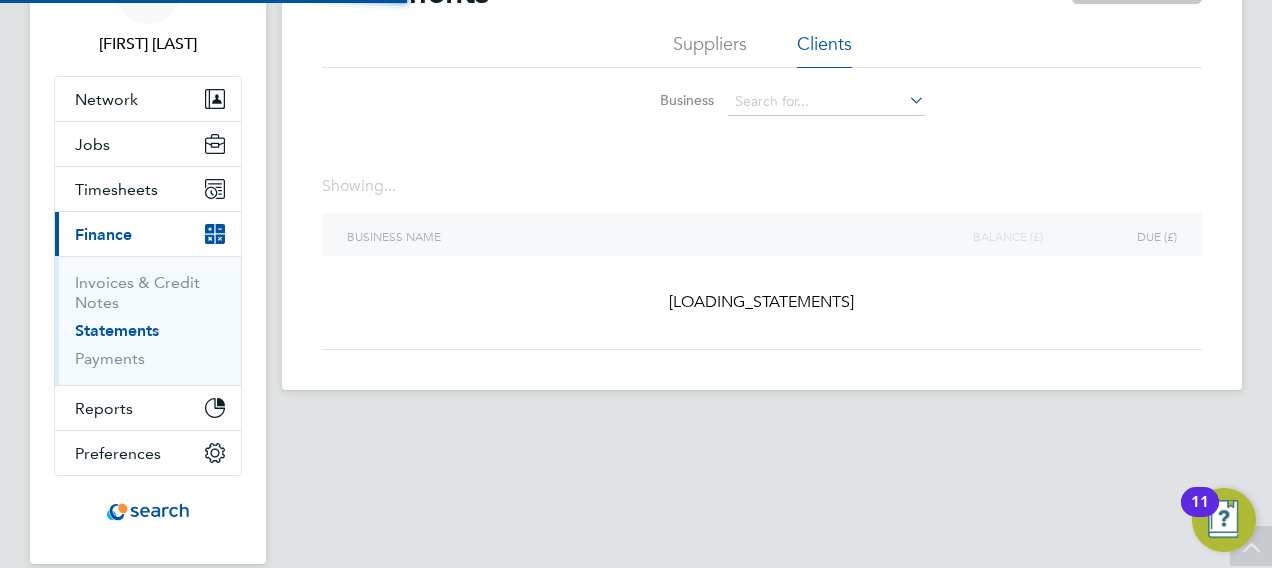 scroll, scrollTop: 0, scrollLeft: 0, axis: both 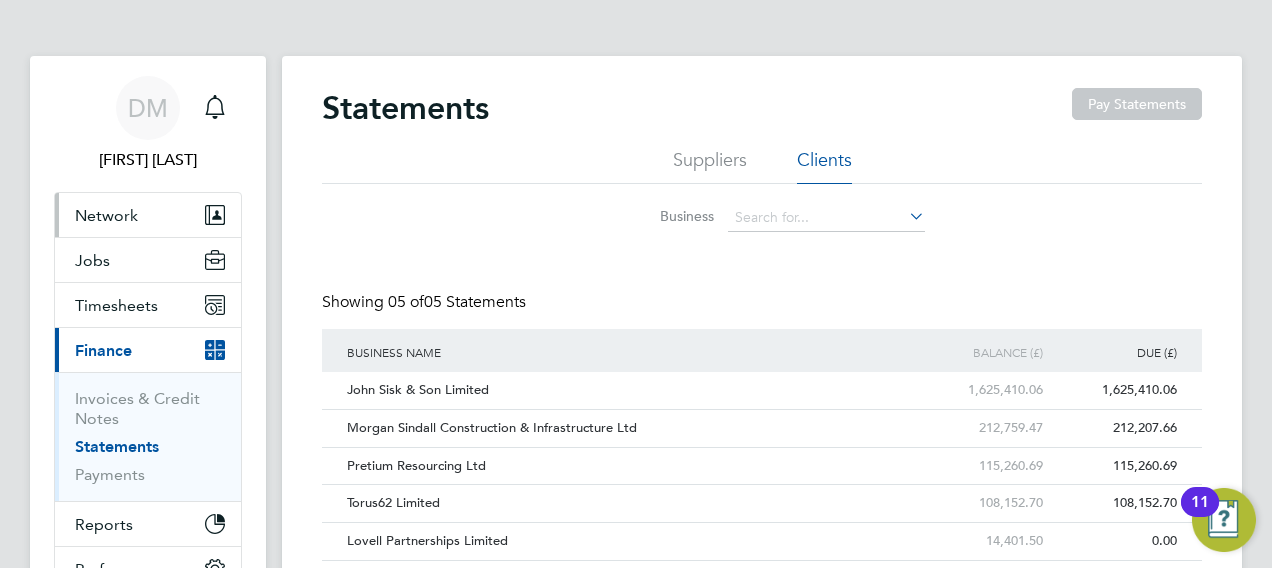 click on "Network" at bounding box center [148, 215] 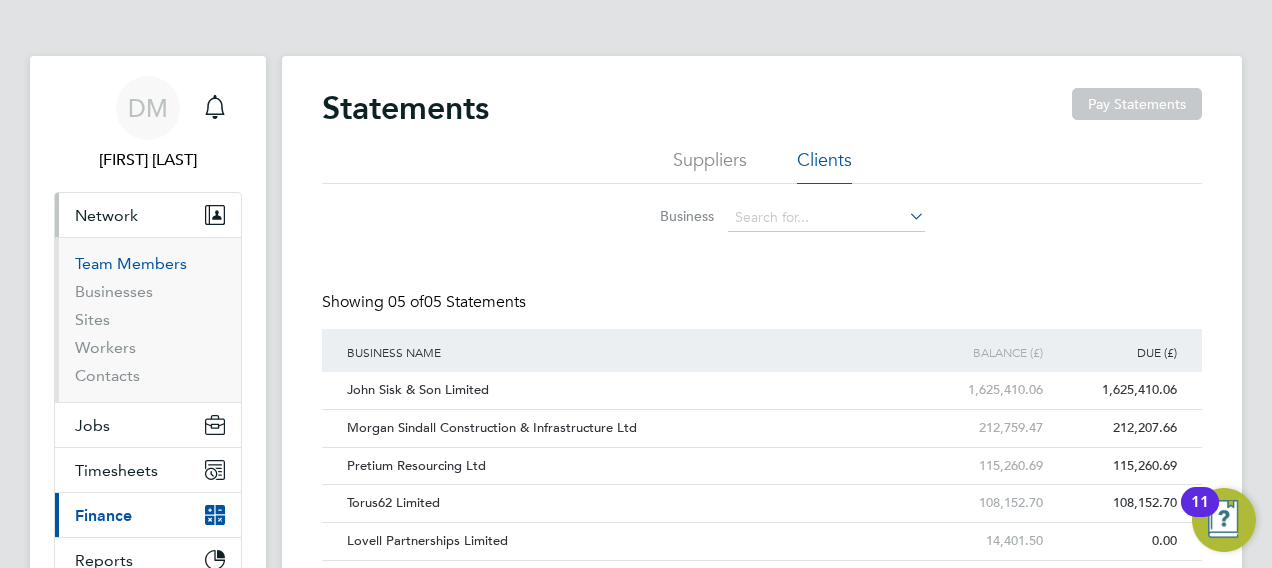 click on "Team Members" at bounding box center (131, 263) 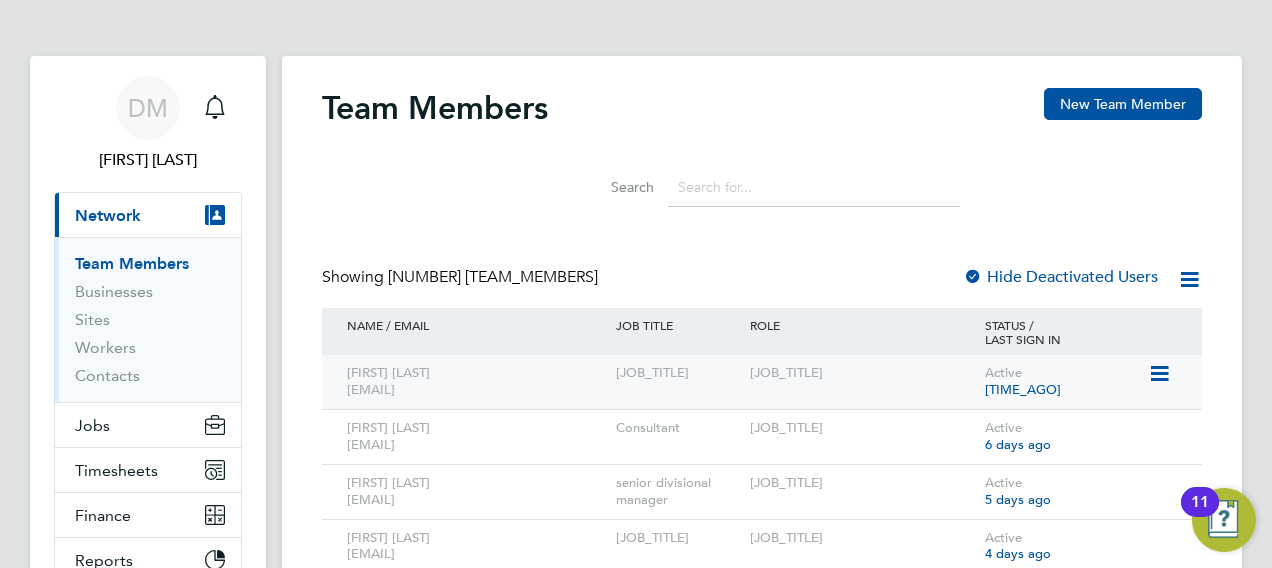 click on "Dale Moffat dale.moffat@search.co.uk" 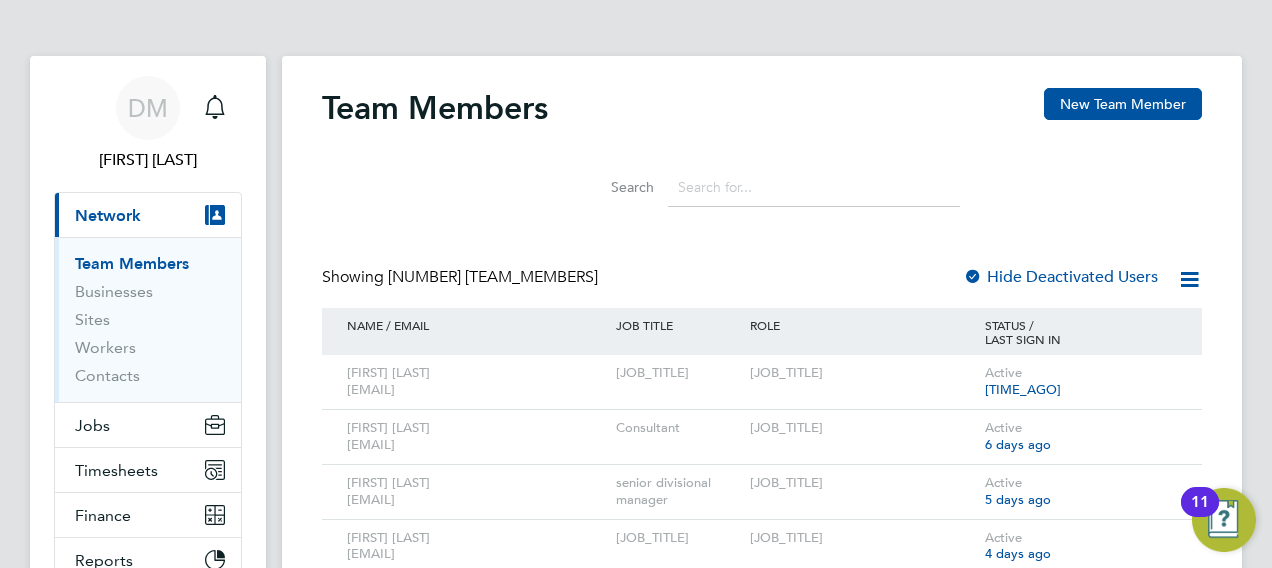 click on "DM   Dale Moffat   Notifications
Applications:   Current page:   Network
Team Members   Businesses   Sites   Workers   Contacts   Jobs
Positions   Vacancies   Placements   Timesheets
Timesheets   Expenses   Finance
Invoices & Credit Notes   Statements   Payments   Reports
Margin Report   CIS Reports   Report Downloads   Preferences
My Business   Doc. Requirements   VMS Configurations   Notifications   Activity Logs
.st0{fill:#C0C1C2;}
Powered by Engage Team Members New Team Member   Search   Showing   56 Team Members Hide Deactivated Users NAME / EMAIL JOB TITLE ROLE STATUS / LAST SIGN IN Dale Moffat dale.moffat@search.co.uk Senior Consultant Active an hour ago Dan Proudfoot daniel.proudfoot@search.co.uk Consultant Active -" at bounding box center (636, 1756) 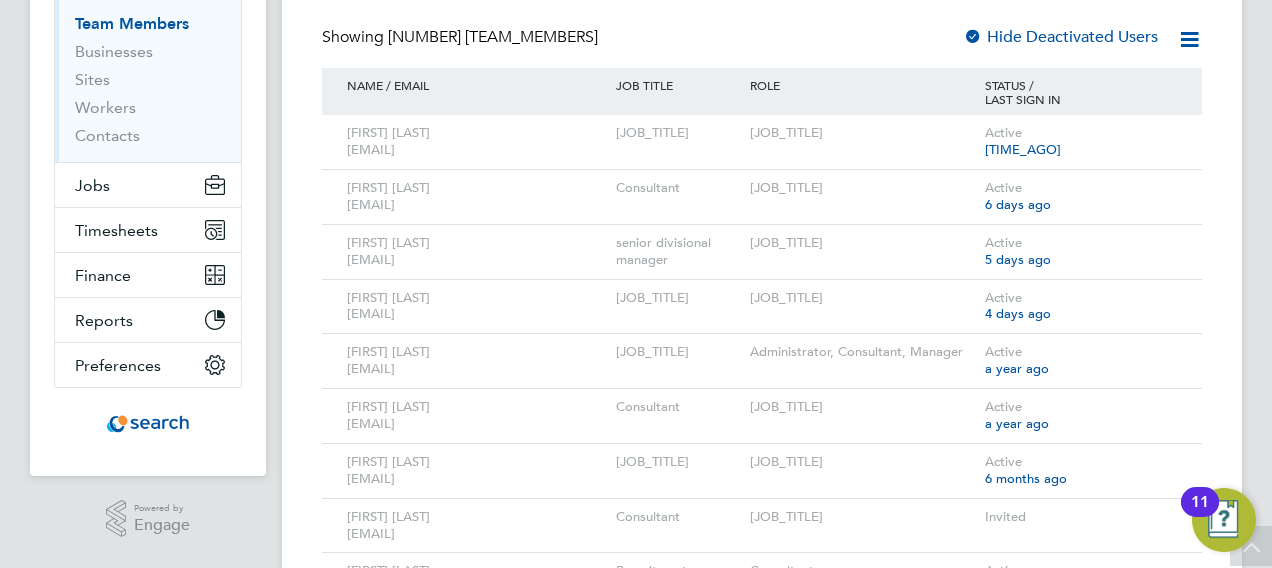 scroll, scrollTop: 280, scrollLeft: 0, axis: vertical 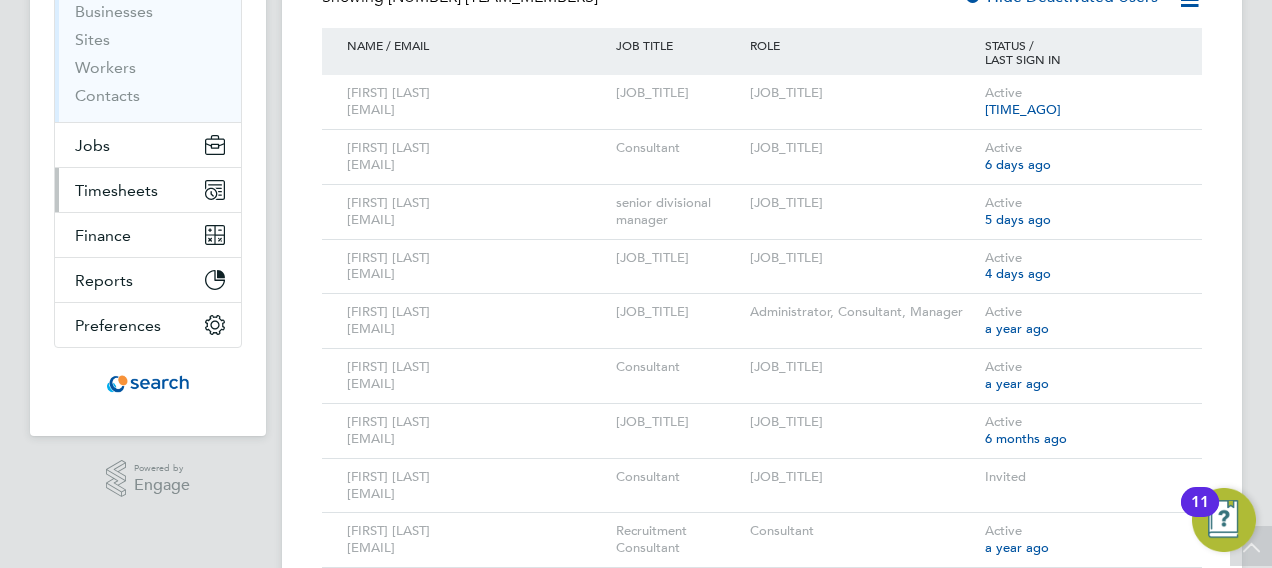 click on "Timesheets" at bounding box center [148, 190] 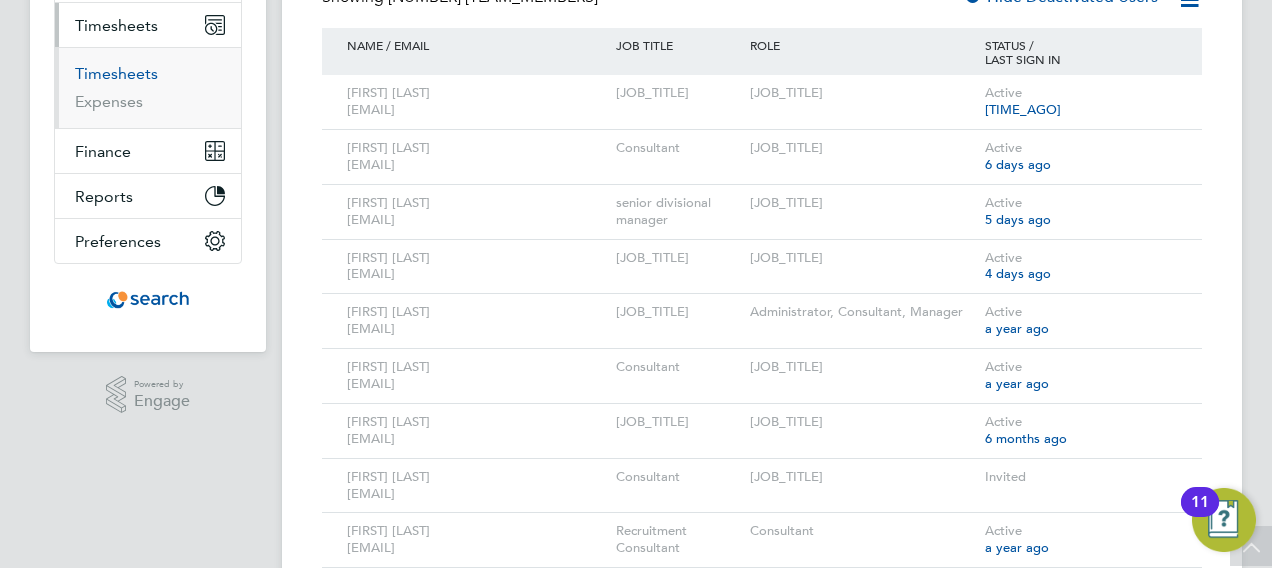 click on "Timesheets" at bounding box center (116, 73) 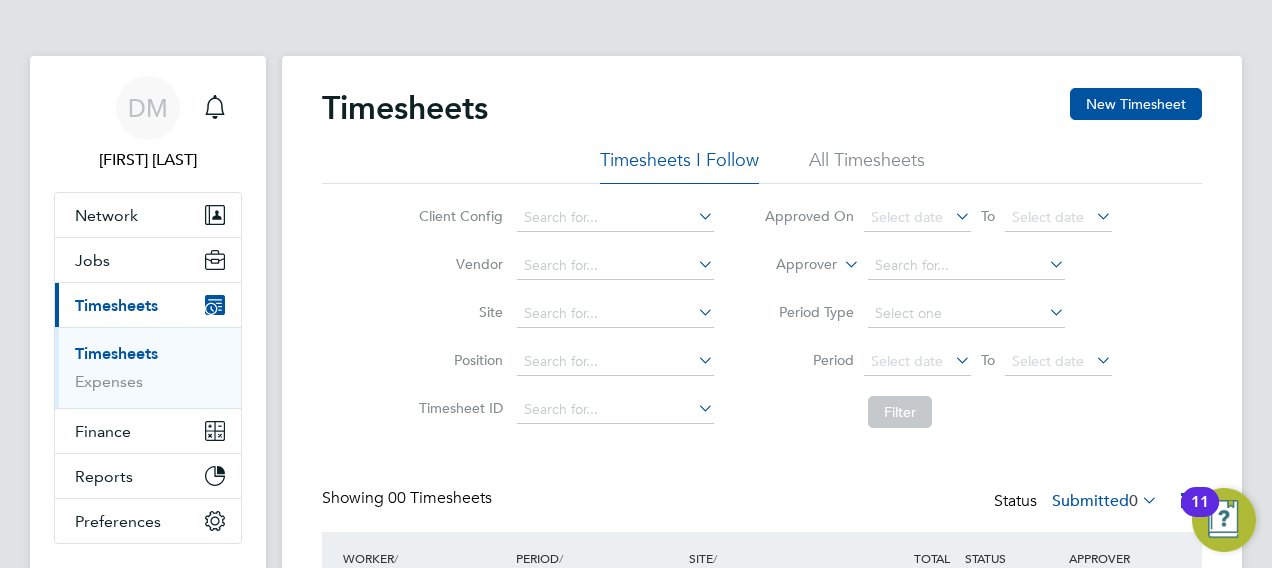 click on "All Timesheets" 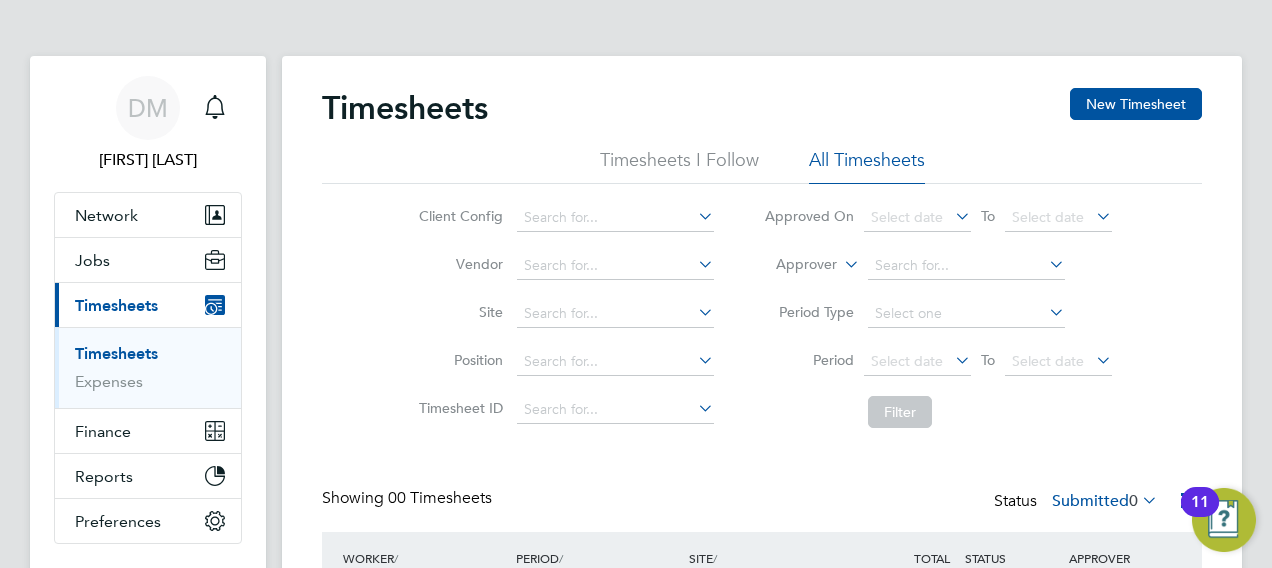 click on "All Timesheets" 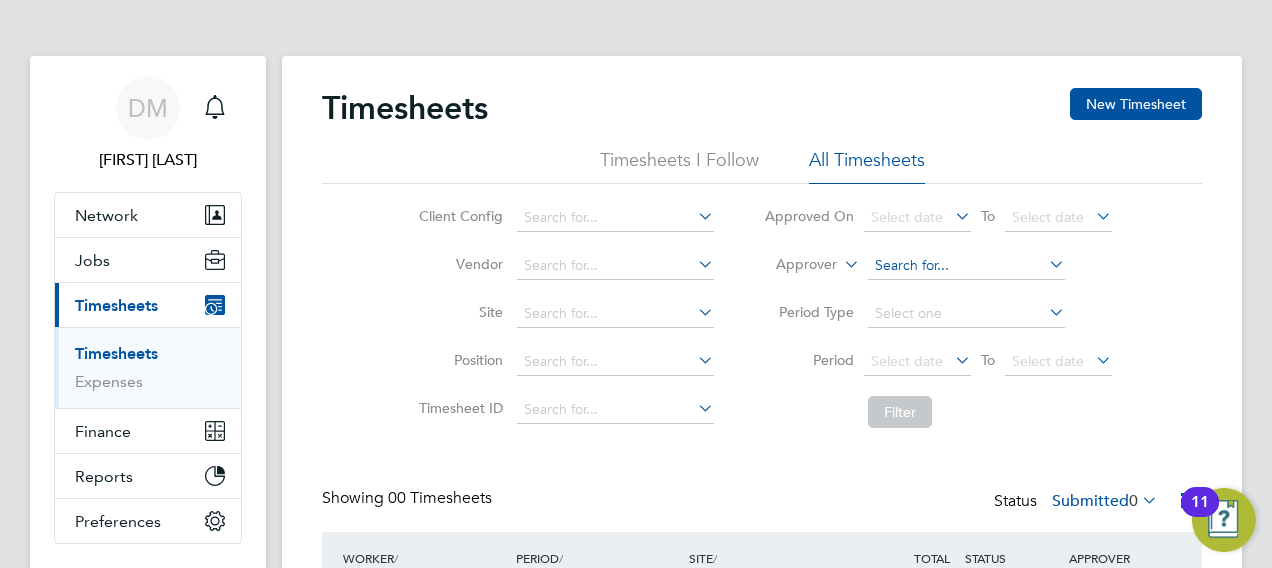 click 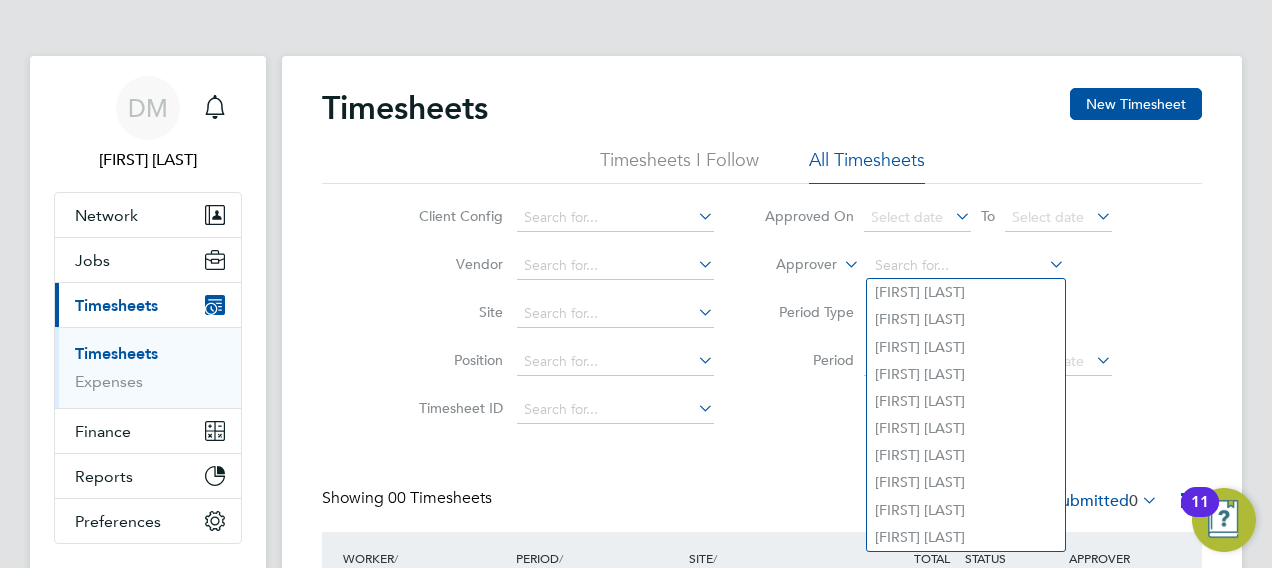 click on "Showing   00 Timesheets Status  Submitted  0" 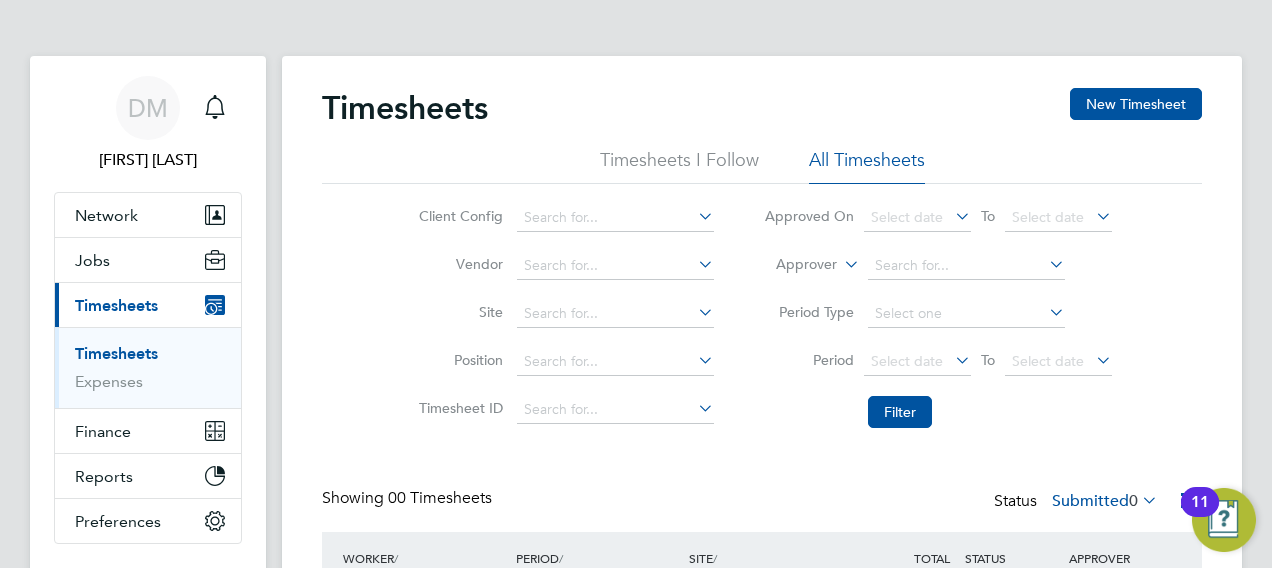click on "Timesheets New Timesheet Timesheets I Follow All Timesheets Client Config   Vendor   Site   Position   Timesheet ID   Approved On
Select date
To
Select date
Approver     Period Type   Period
Select date
To
Select date
Filter Showing   00 Timesheets Status  Submitted  0  WORKER  / ROLE WORKER  / PERIOD PERIOD  / TYPE SITE  / VENDOR TOTAL   TOTAL  / STATUS STATUS APPROVER No data found Show   more" 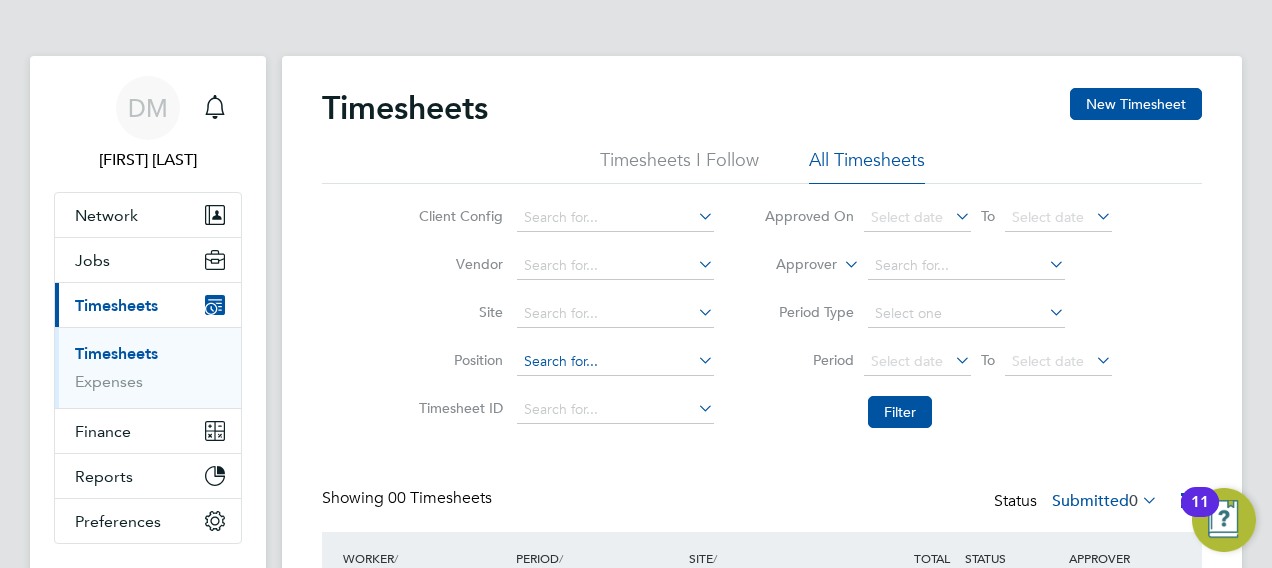 click 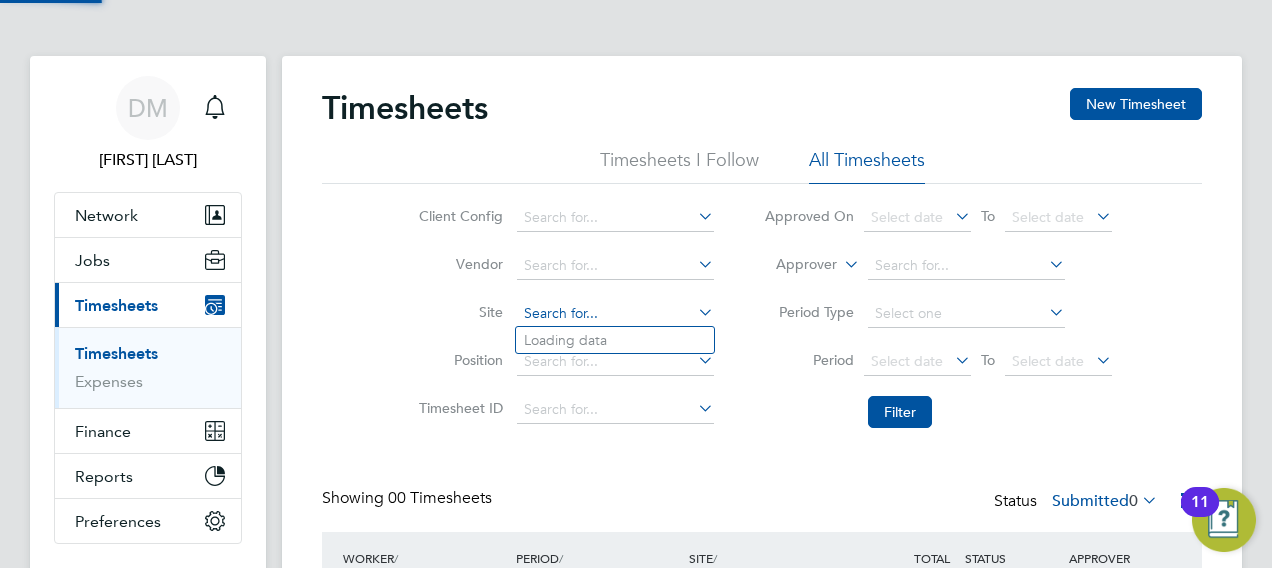 click 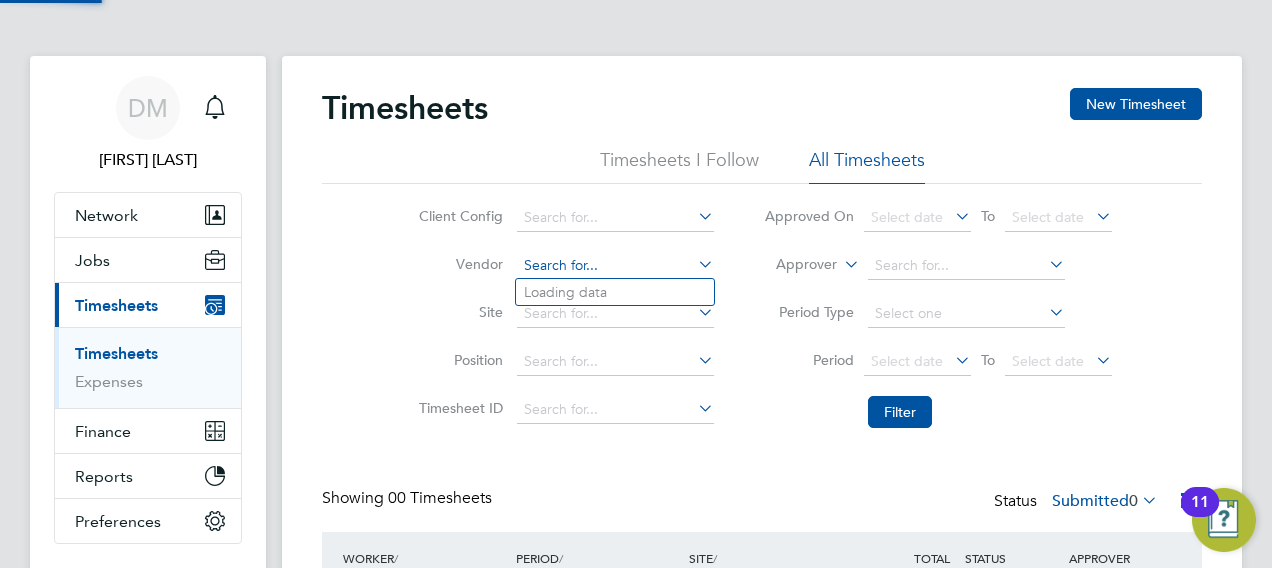 click 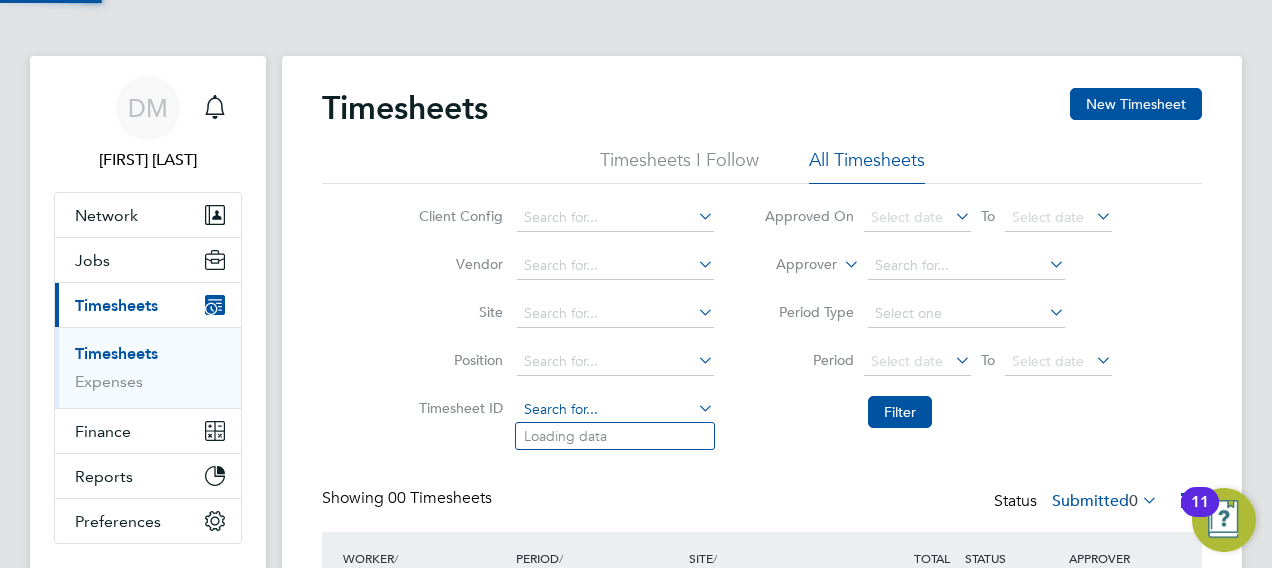click 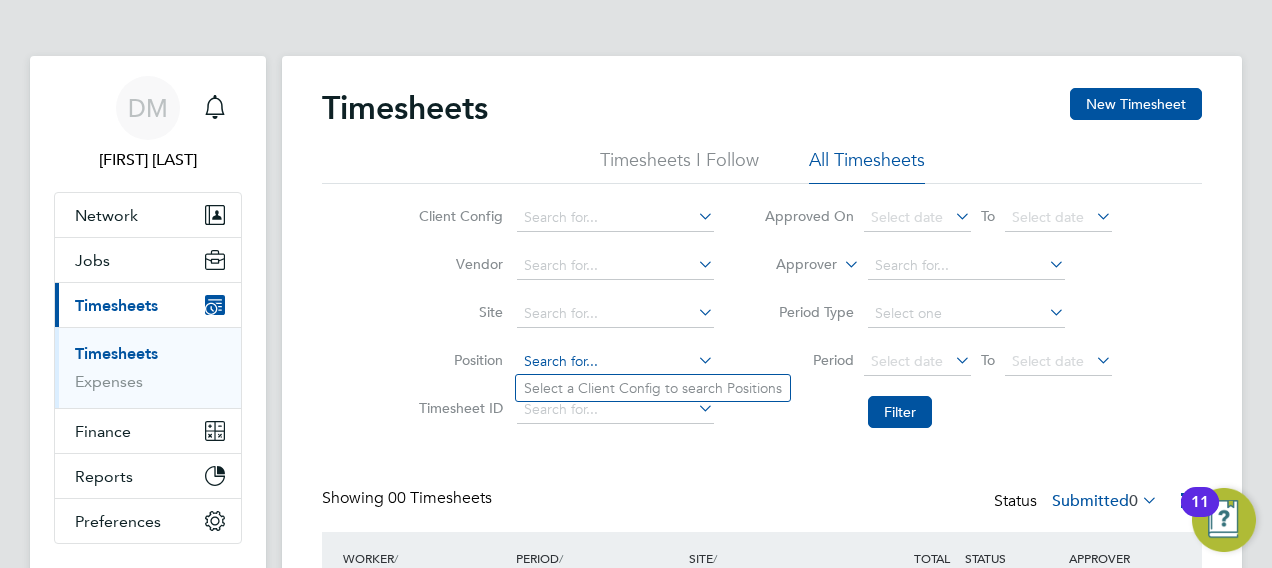 click 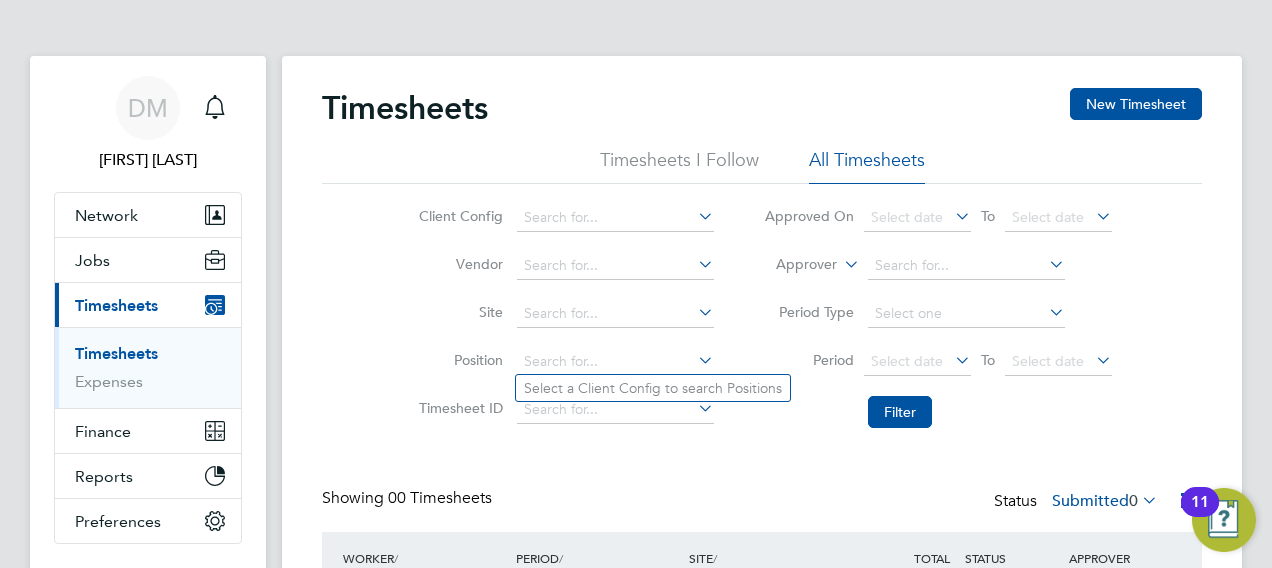 click on "Client Config   Vendor   Site   Position   Timesheet ID   Approved On
Select date
To
Select date
Approver     Period Type   Period
Select date
To
Select date
Filter" 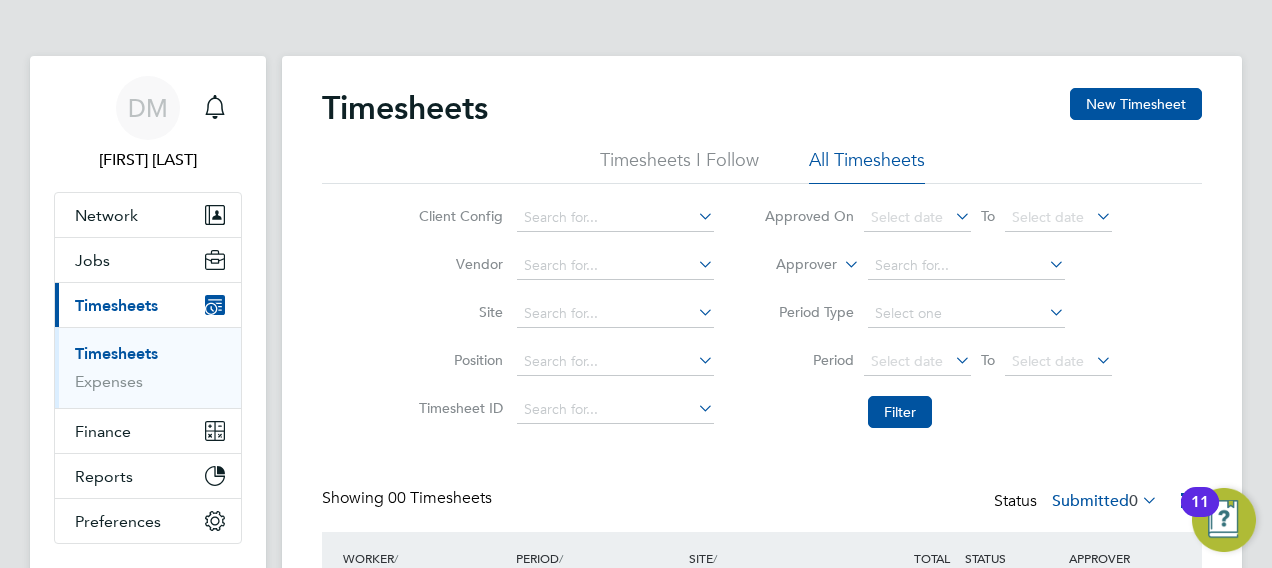 scroll, scrollTop: 40, scrollLeft: 0, axis: vertical 